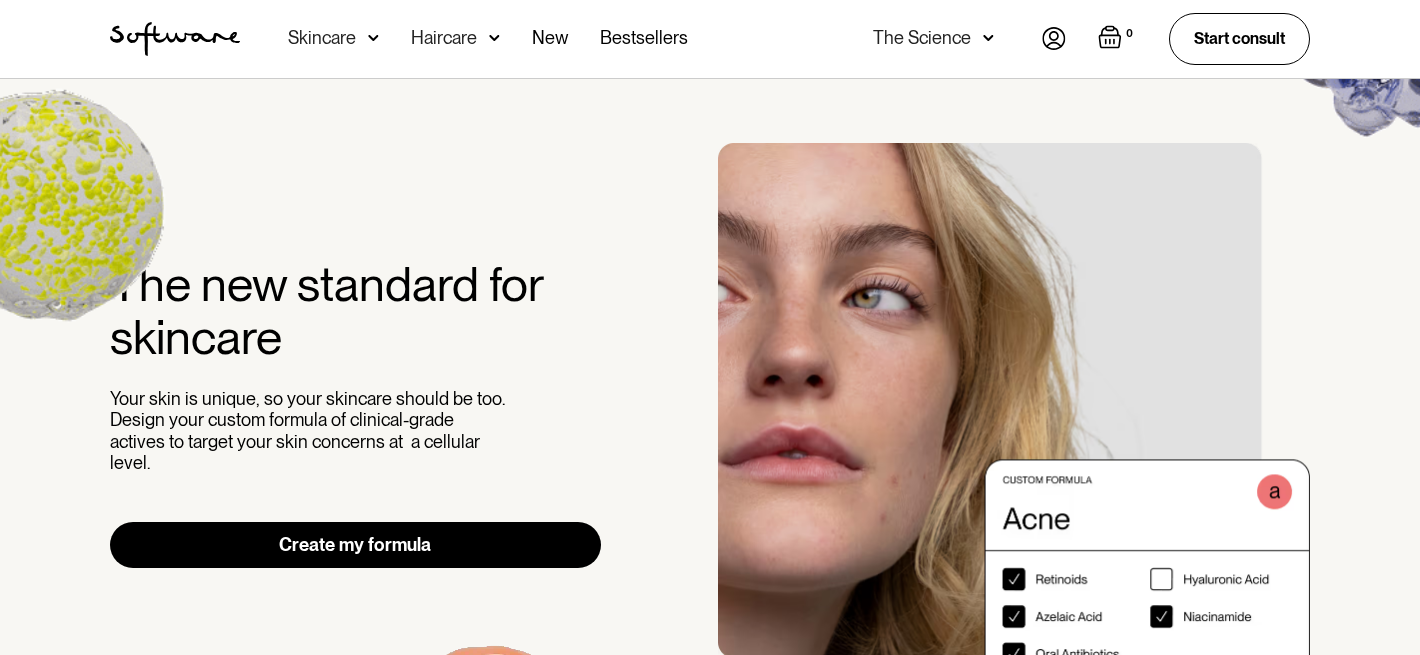 scroll, scrollTop: 0, scrollLeft: 0, axis: both 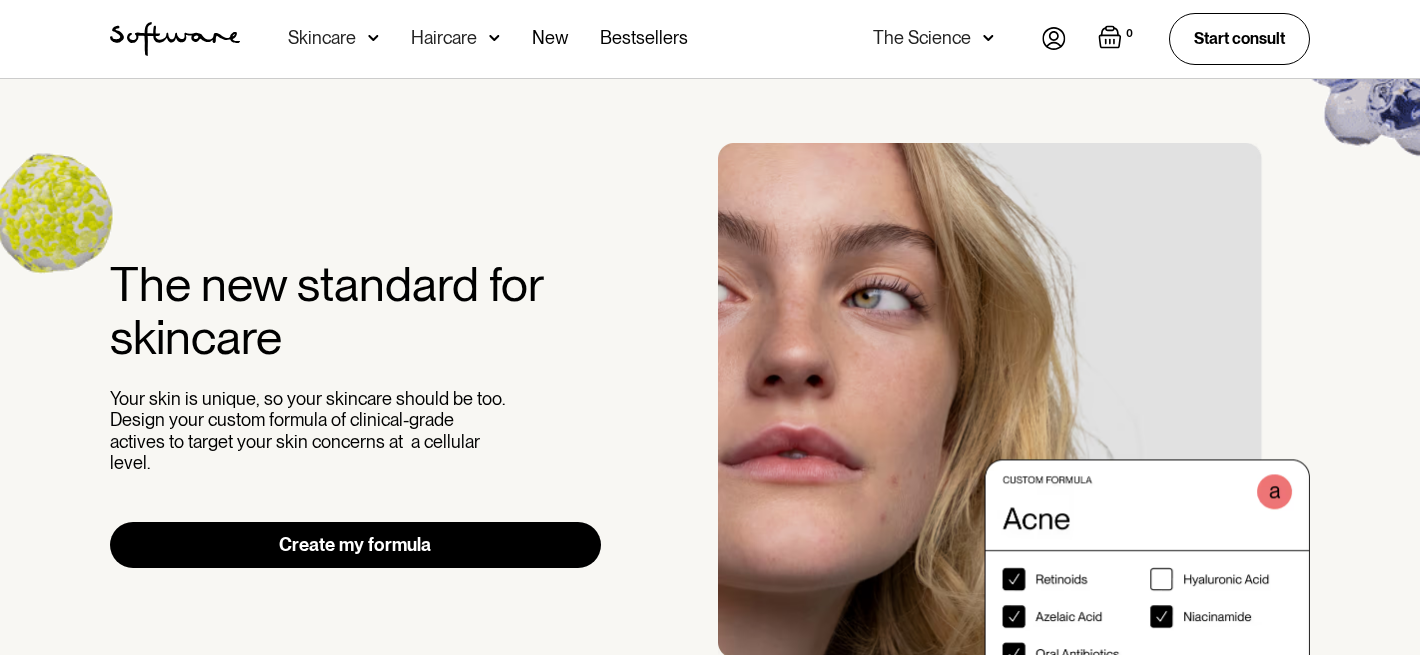 click at bounding box center (1054, 38) 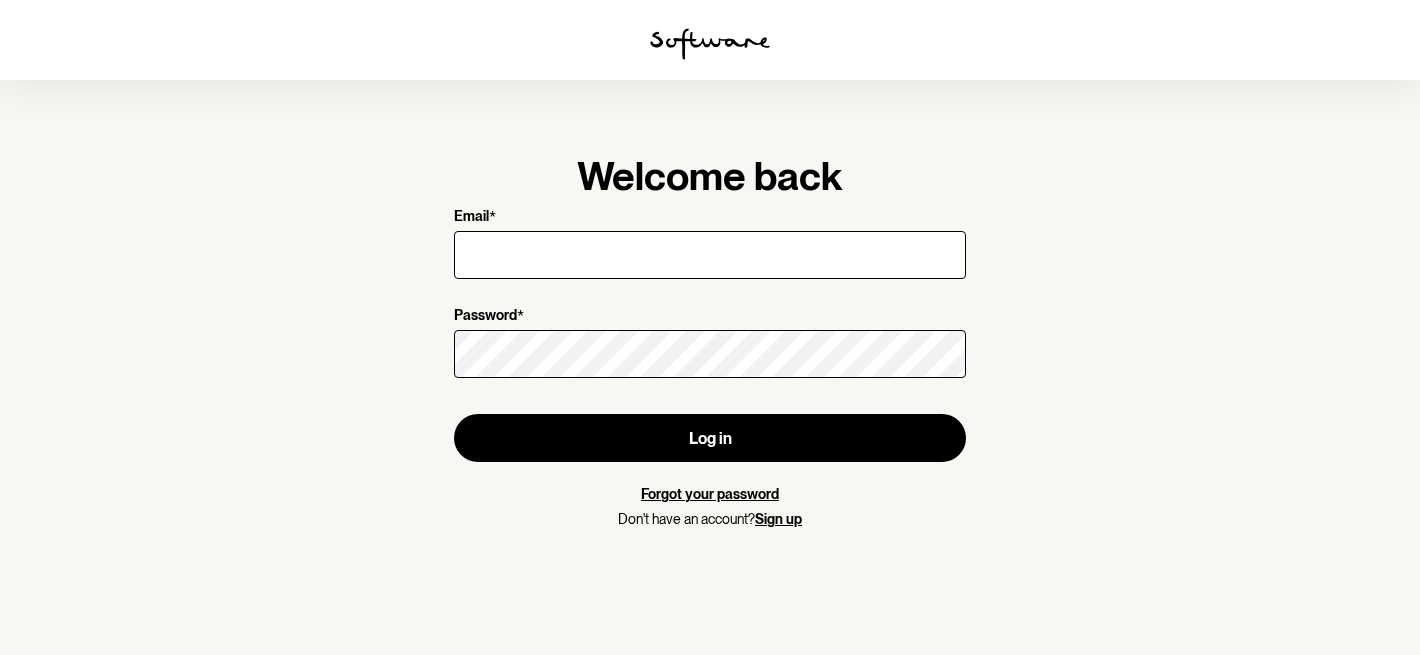 scroll, scrollTop: 0, scrollLeft: 0, axis: both 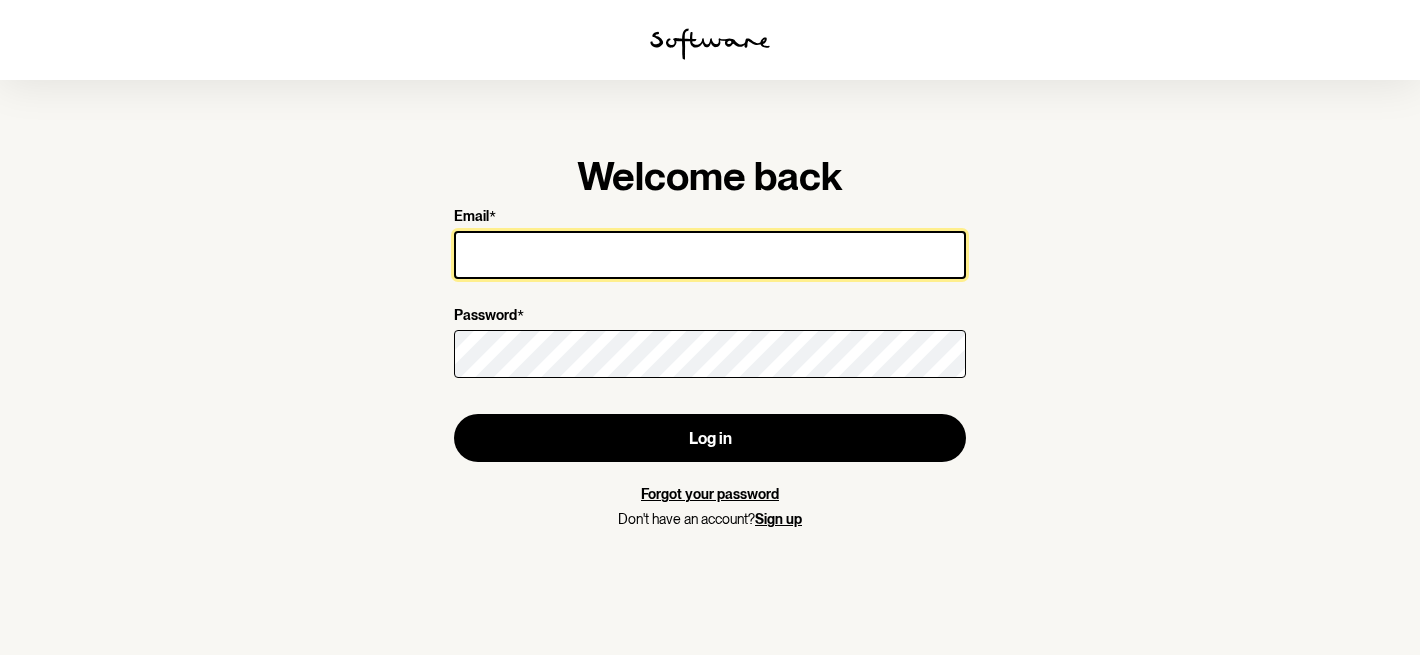type on "[EMAIL]" 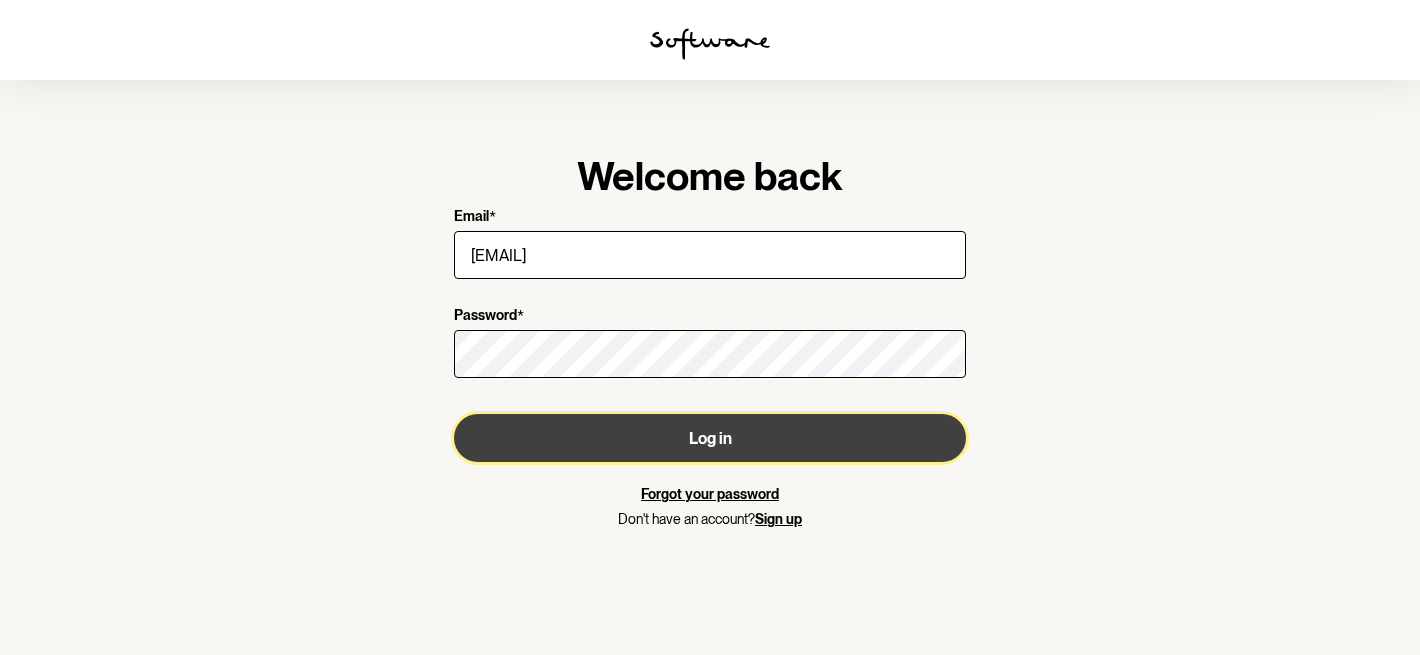 click on "Log in" at bounding box center [710, 438] 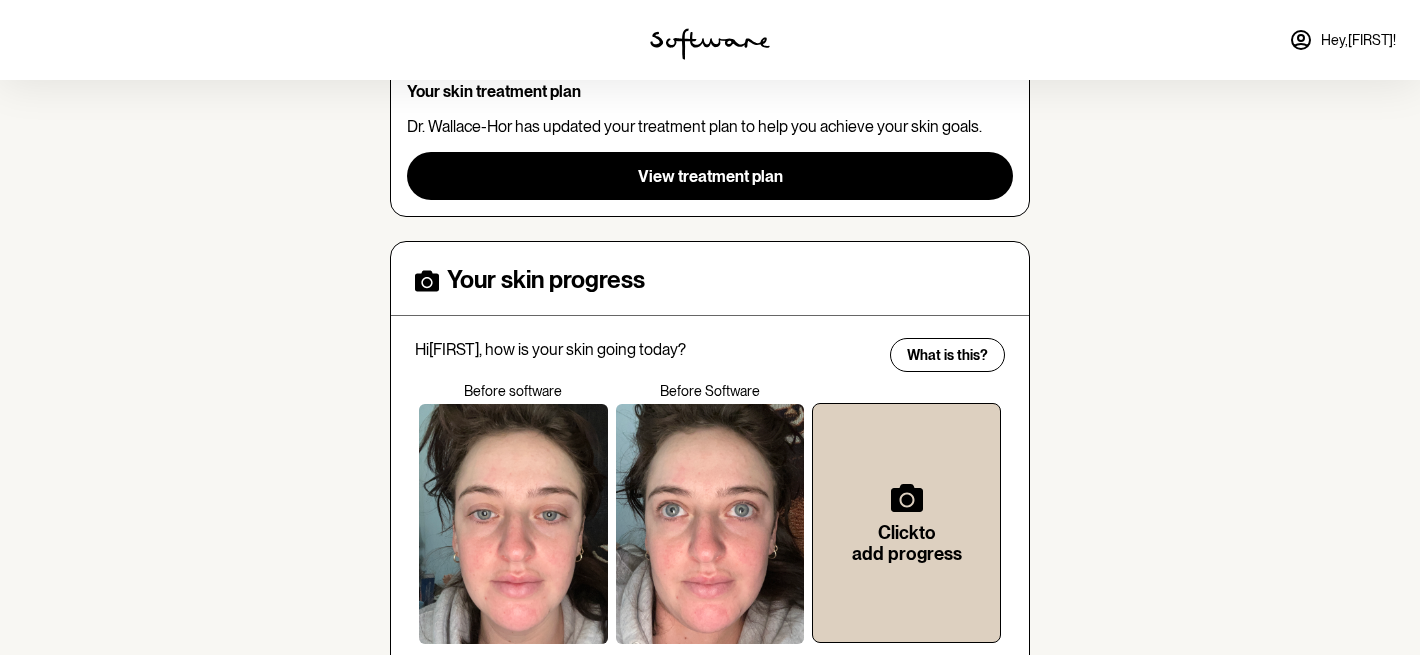 scroll, scrollTop: 249, scrollLeft: 0, axis: vertical 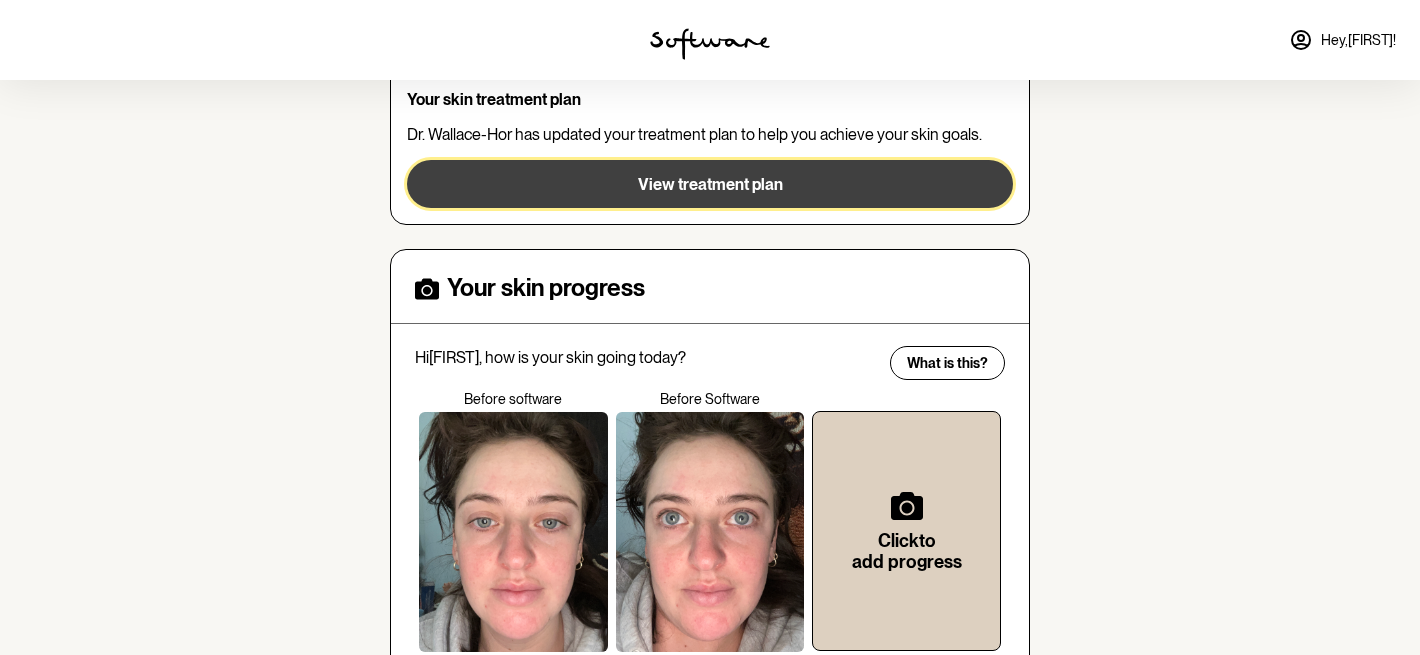click on "View treatment plan" at bounding box center (710, 184) 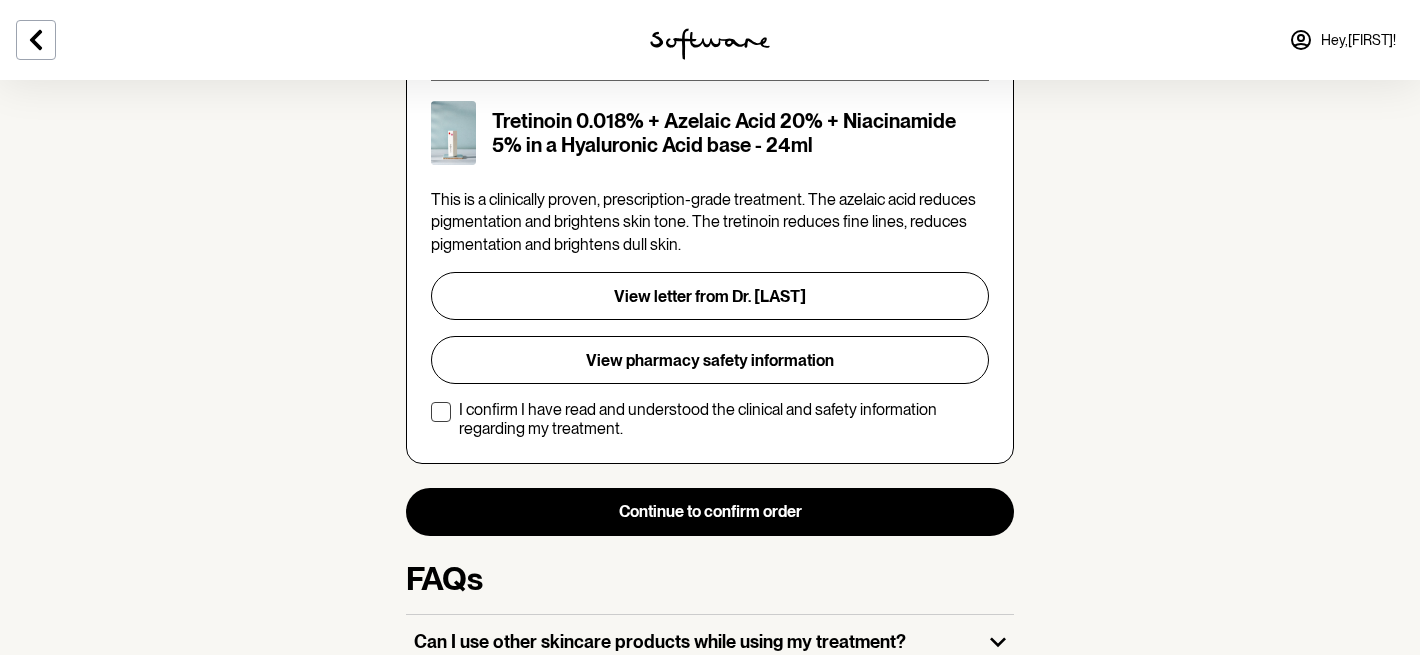 scroll, scrollTop: 443, scrollLeft: 0, axis: vertical 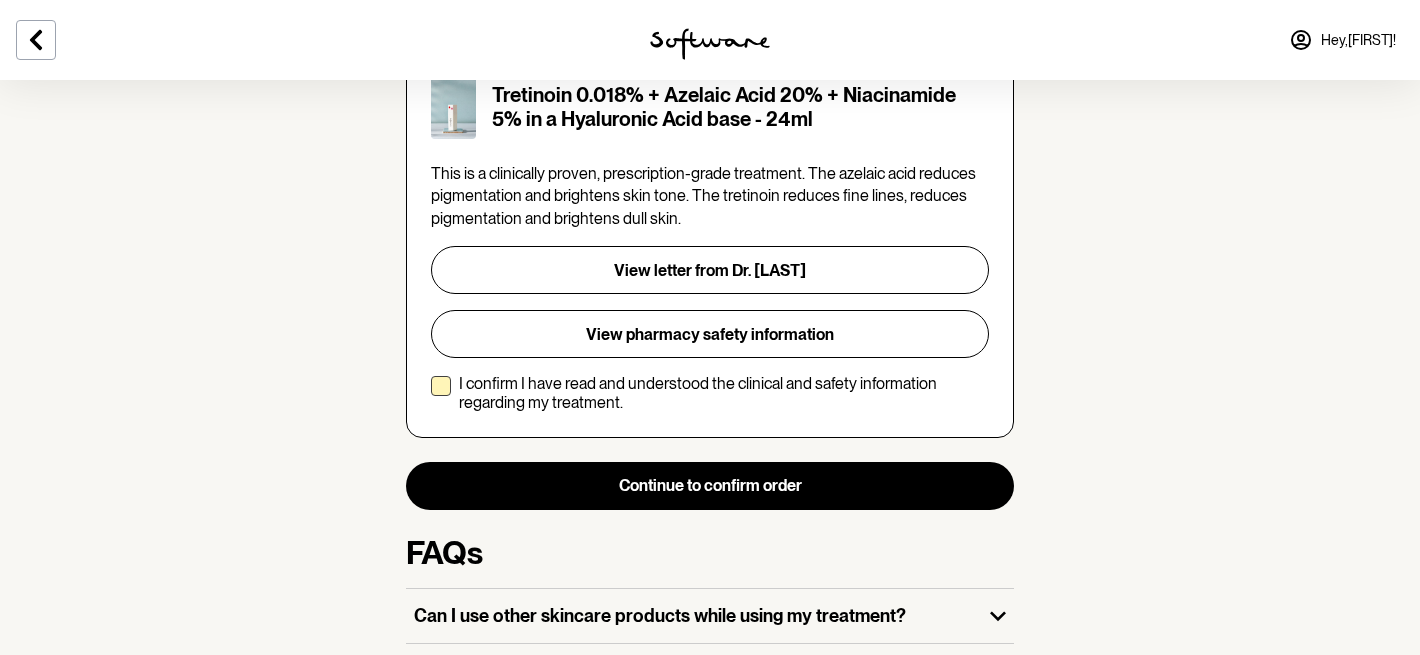 click at bounding box center (441, 386) 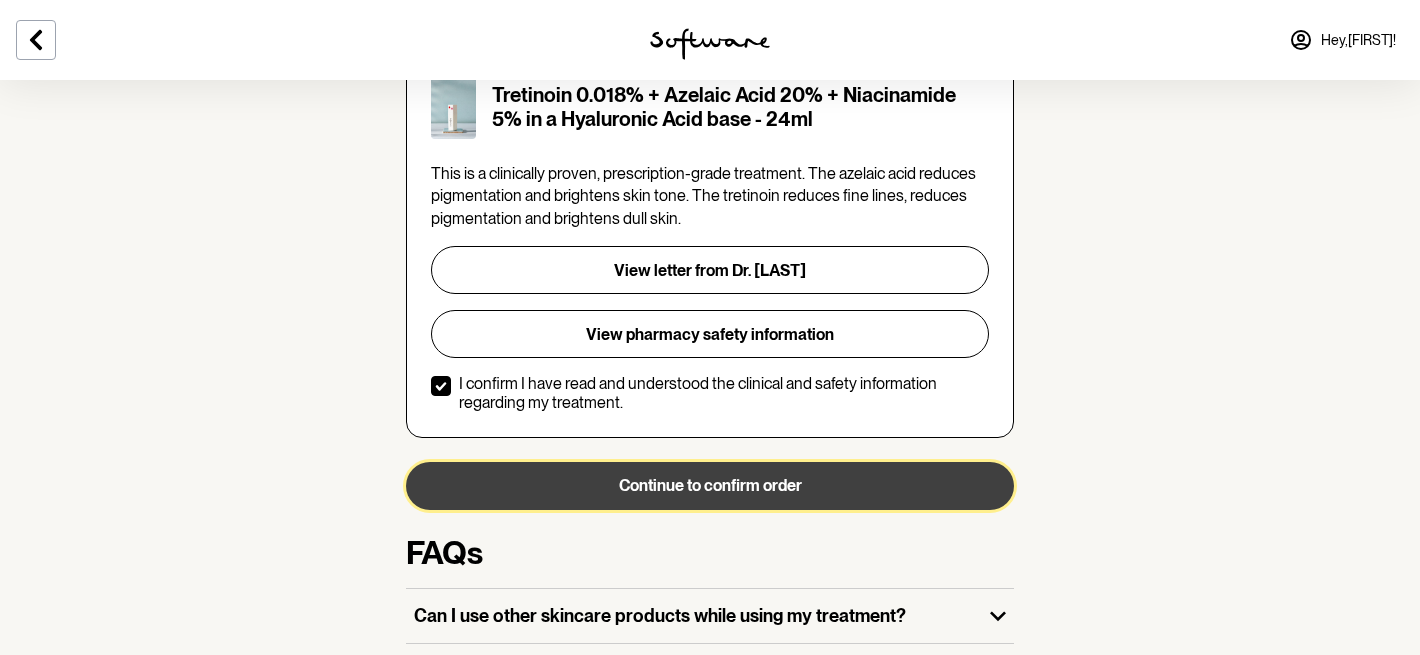 click on "Continue to confirm order" at bounding box center [710, 486] 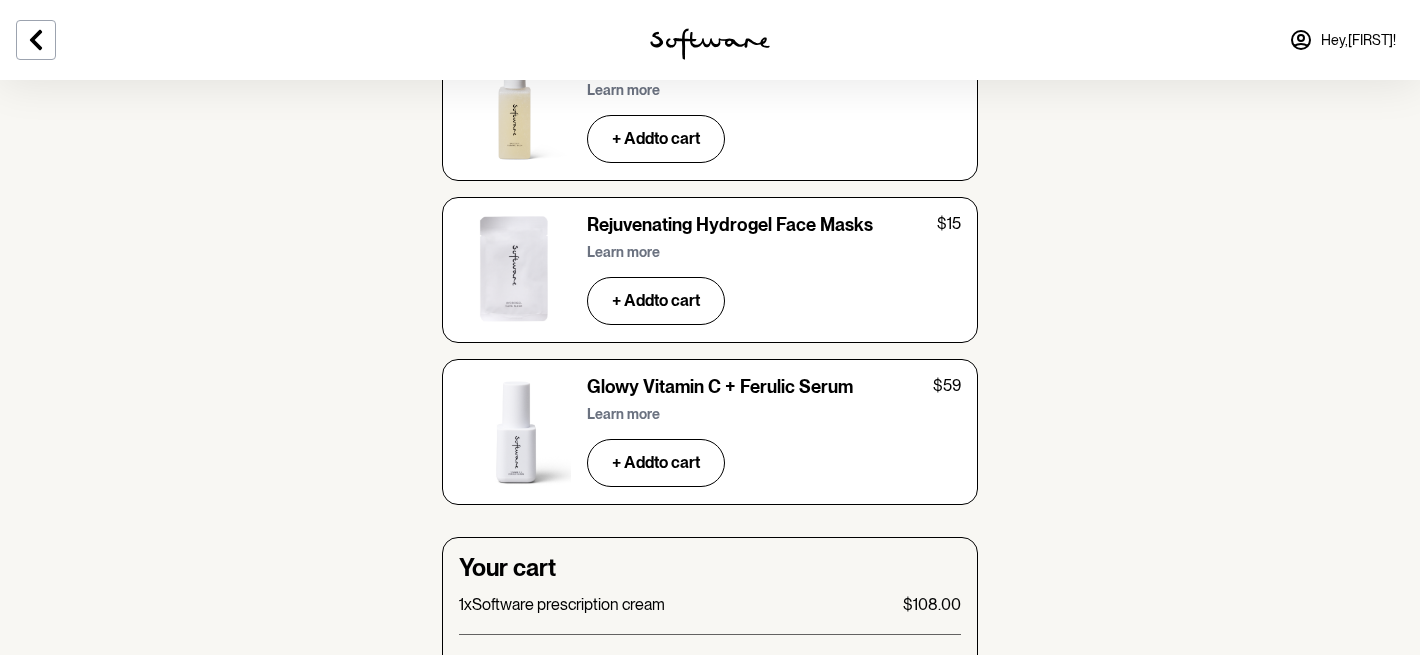 scroll, scrollTop: 7097, scrollLeft: 0, axis: vertical 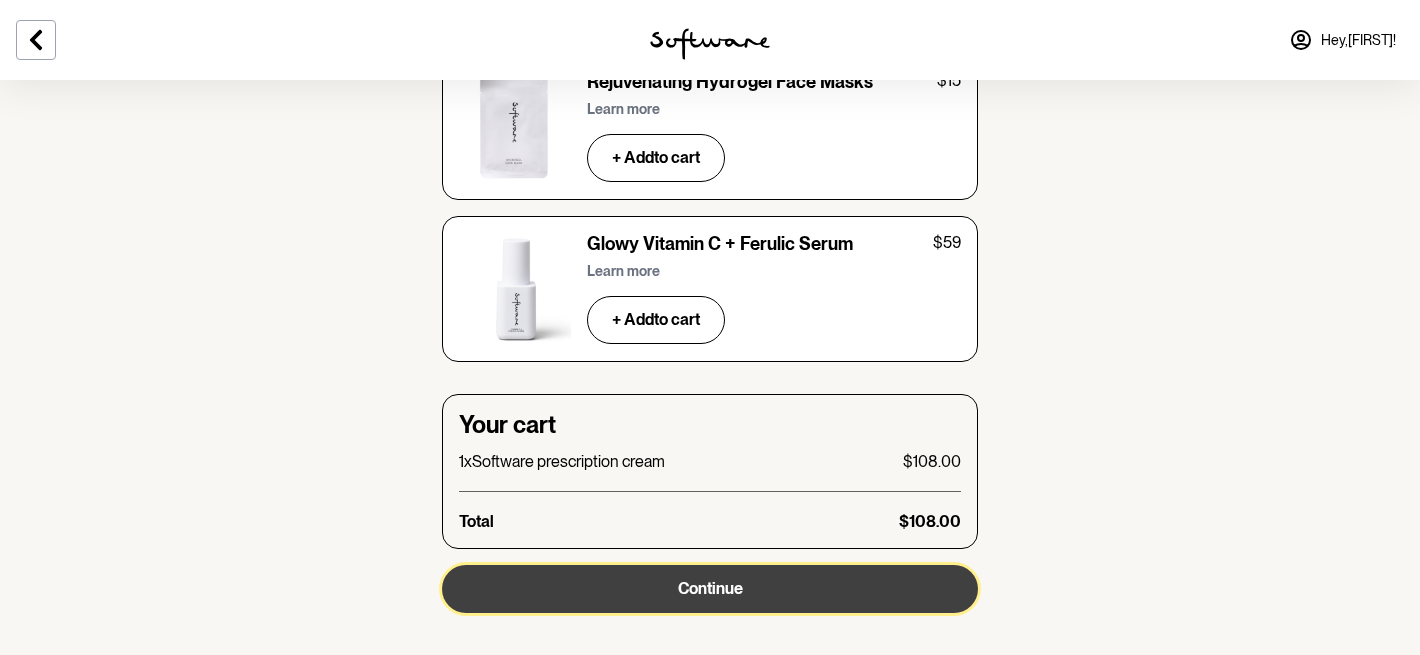 click on "Continue" at bounding box center [710, 588] 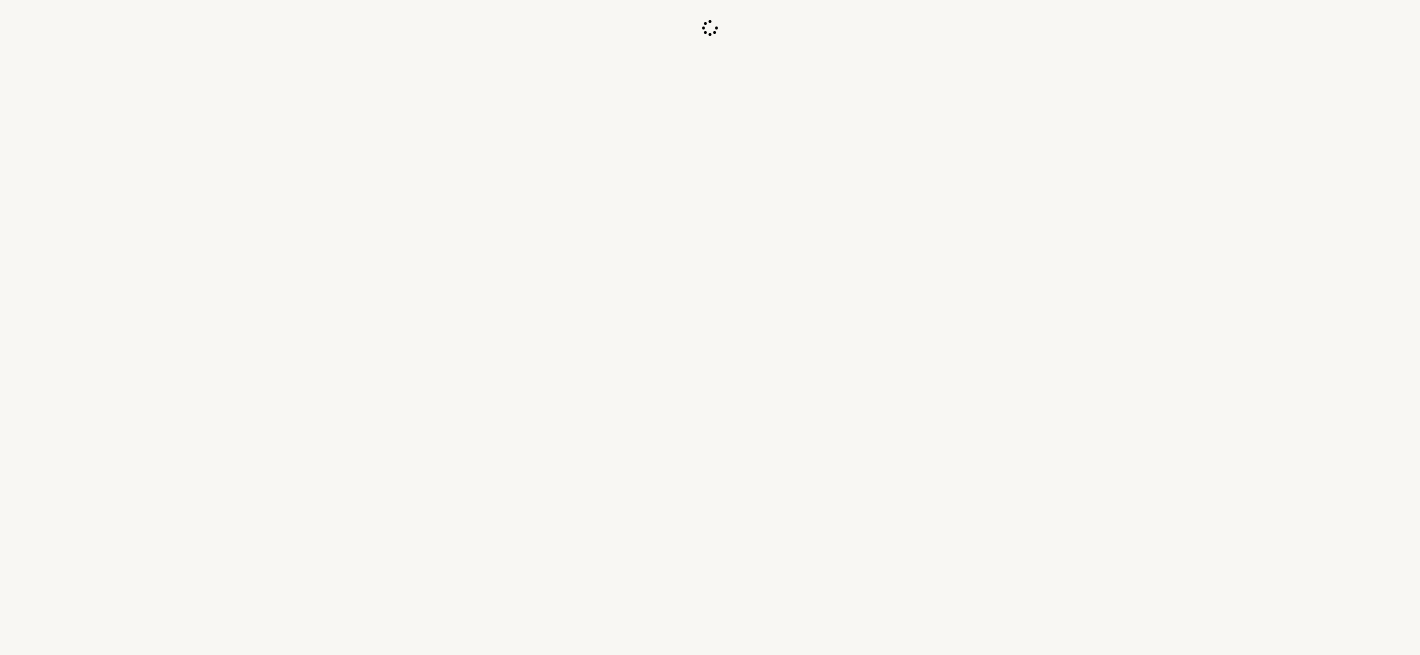 scroll, scrollTop: 0, scrollLeft: 0, axis: both 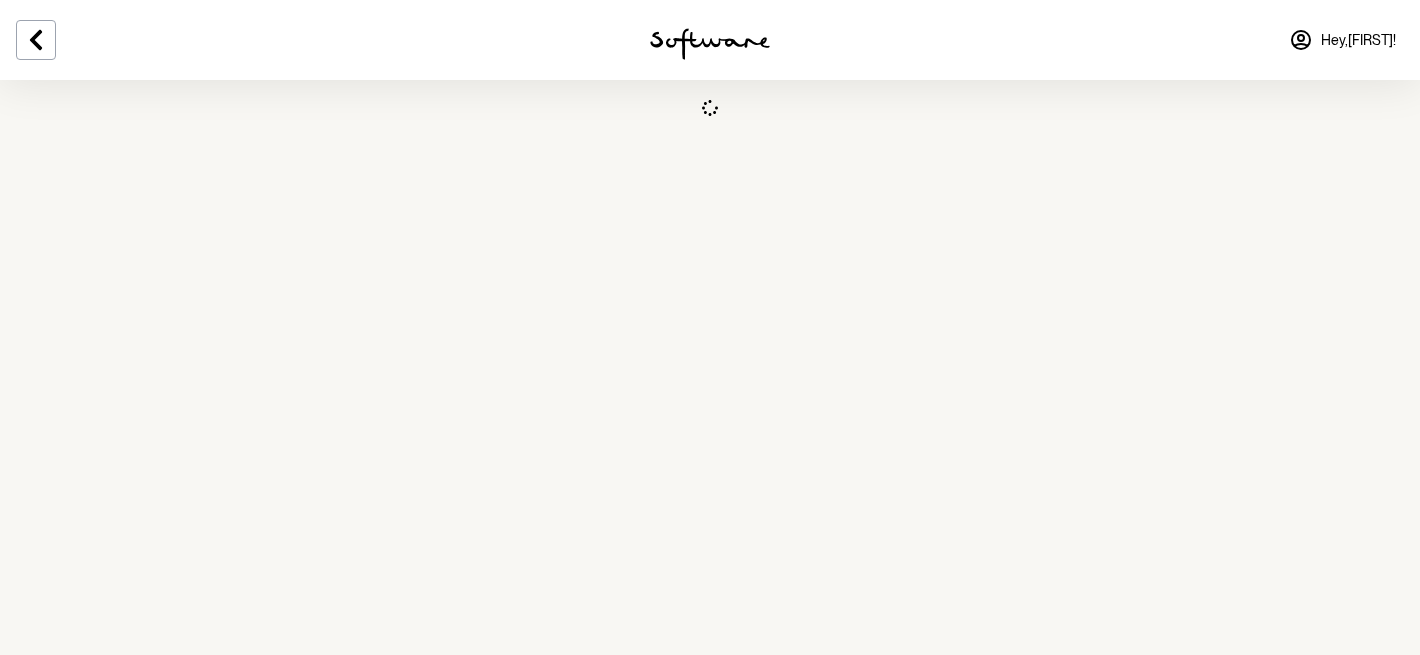 select on "WA" 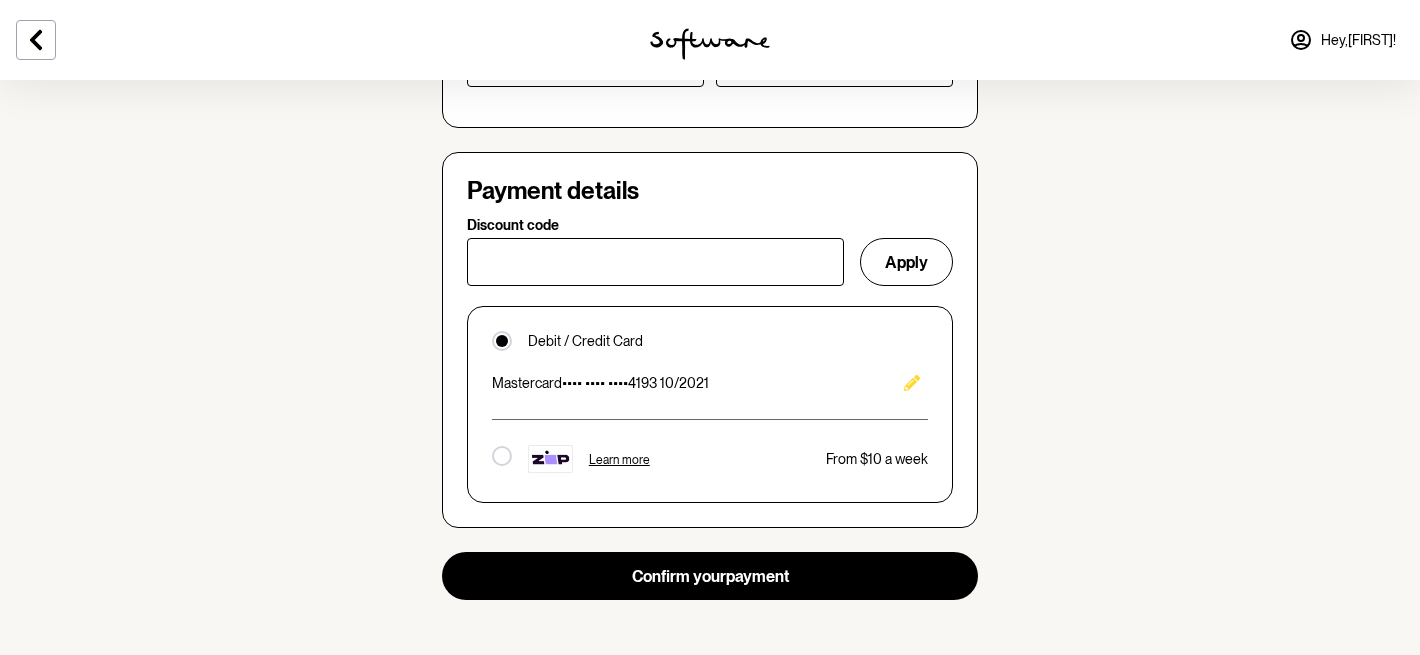 scroll, scrollTop: 1273, scrollLeft: 0, axis: vertical 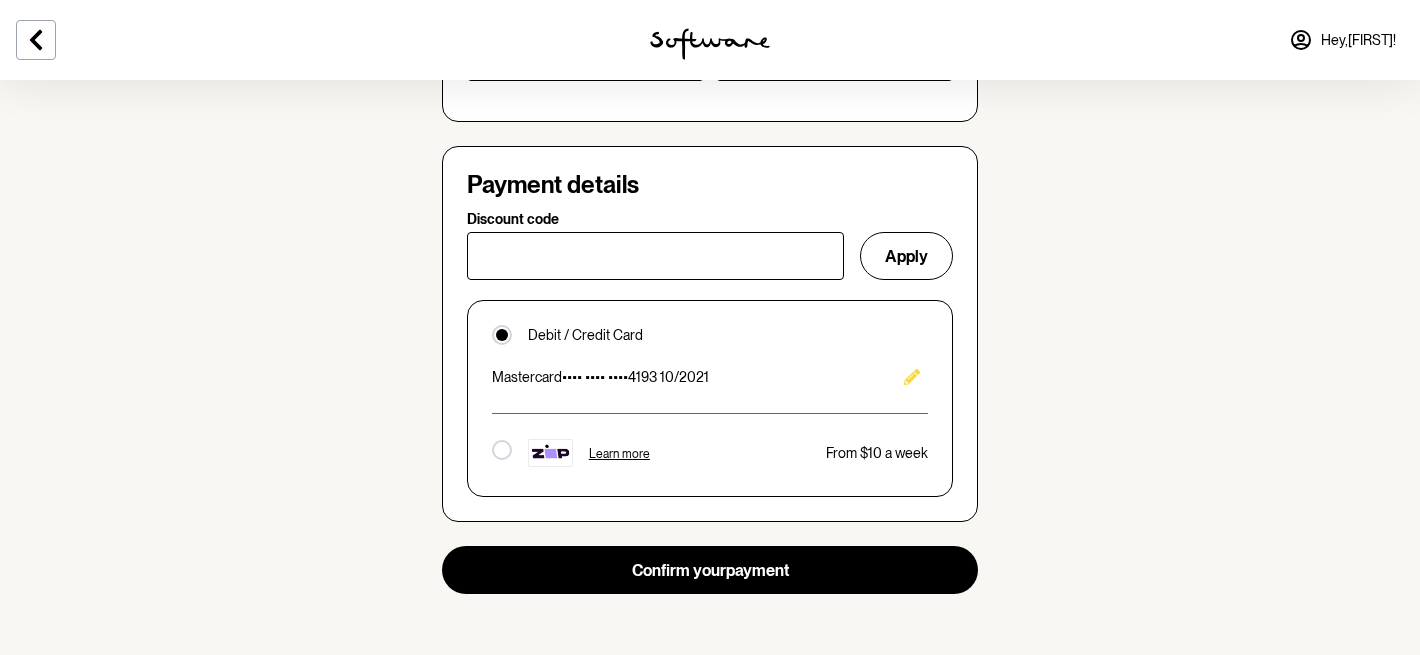click 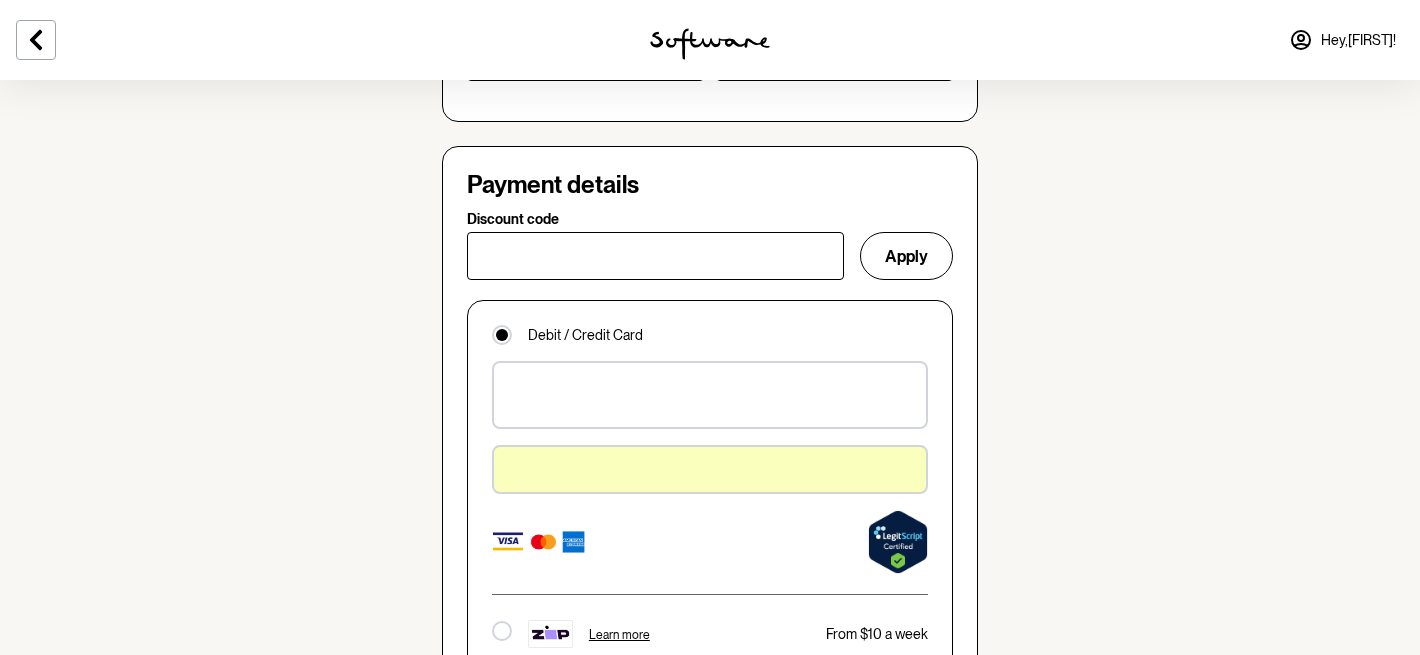 click on "Skin quiz     Consult with a practitioner     Cream made     Confirm order     Shipped to you Confirm your order and shipping details Your cart Software prescription cream $108.00 Total $108.00 Personal details First name bridget Last name love Phone +61424123917 Shipping Address Use your home address Address line 1 126 Richmond Street Address line 2 Town or City Leederville State Australian Capital Territory New South Wales Northern Territory Queensland South Australia Tasmania Victoria Western Australia Postcode 6007 Country Australia Company Building Payment details Discount code Apply Debit / Credit Card Learn more From $10 a week Confirm your  payment What customers are saying about us Great product and great service By  Diana  on  Mar 16, 2021 I absolutely love this product ! By  Sabrene-Marie P.  on  Mar 13, 2021 I so love the personalized cream! It boosted back my self confidence and It felt so good. By  Donna A.  on  Mar 13, 2021" at bounding box center (710, 238) 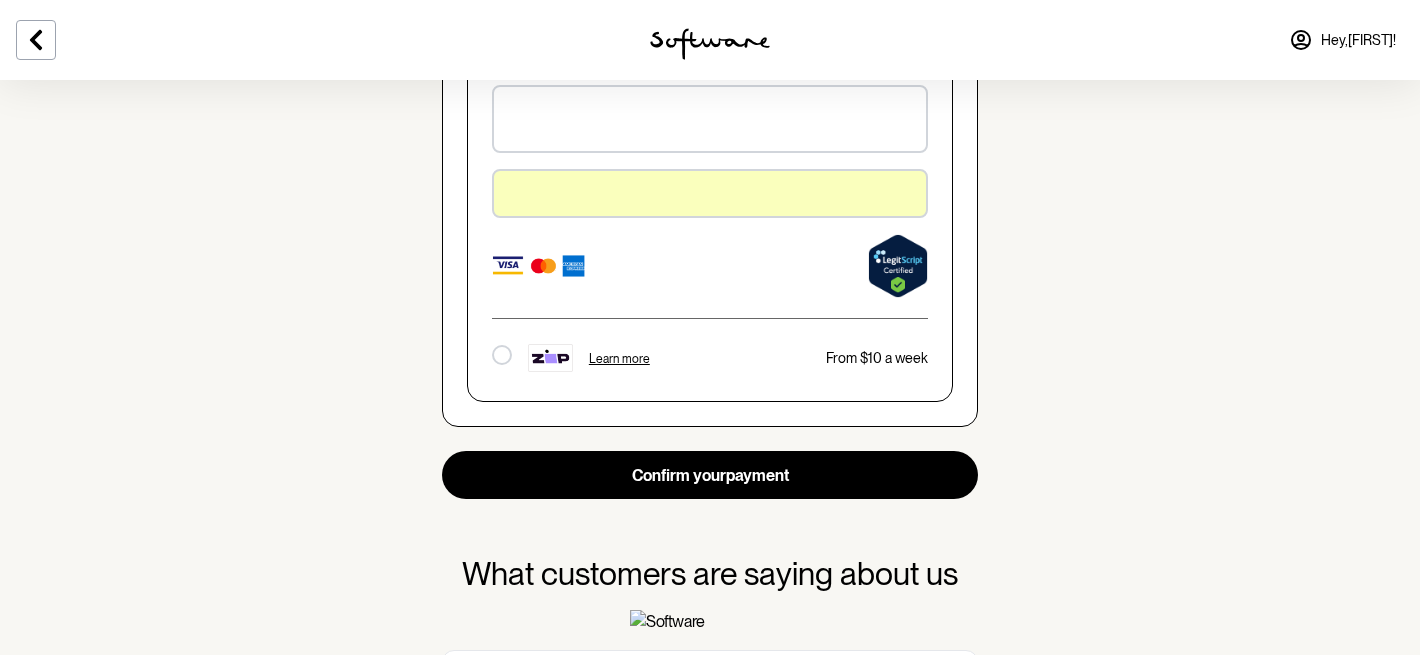 scroll, scrollTop: 1564, scrollLeft: 0, axis: vertical 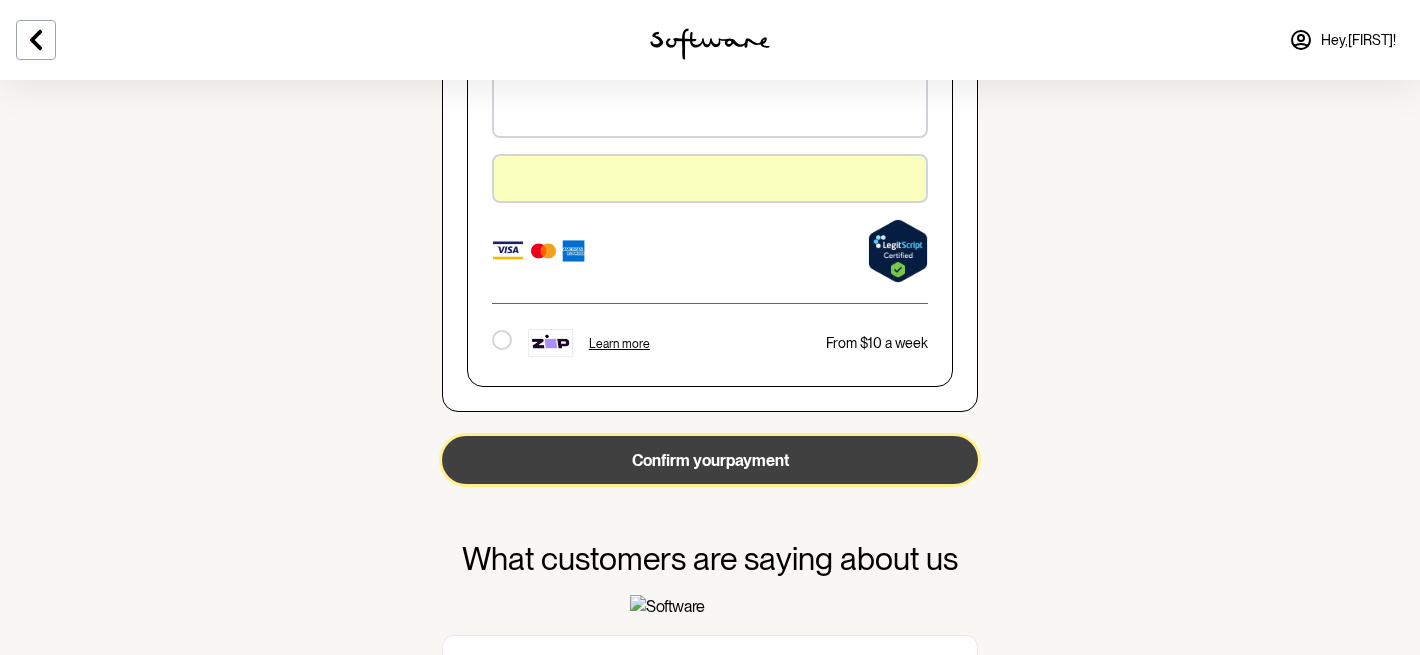 click on "Confirm your  payment" at bounding box center (710, 460) 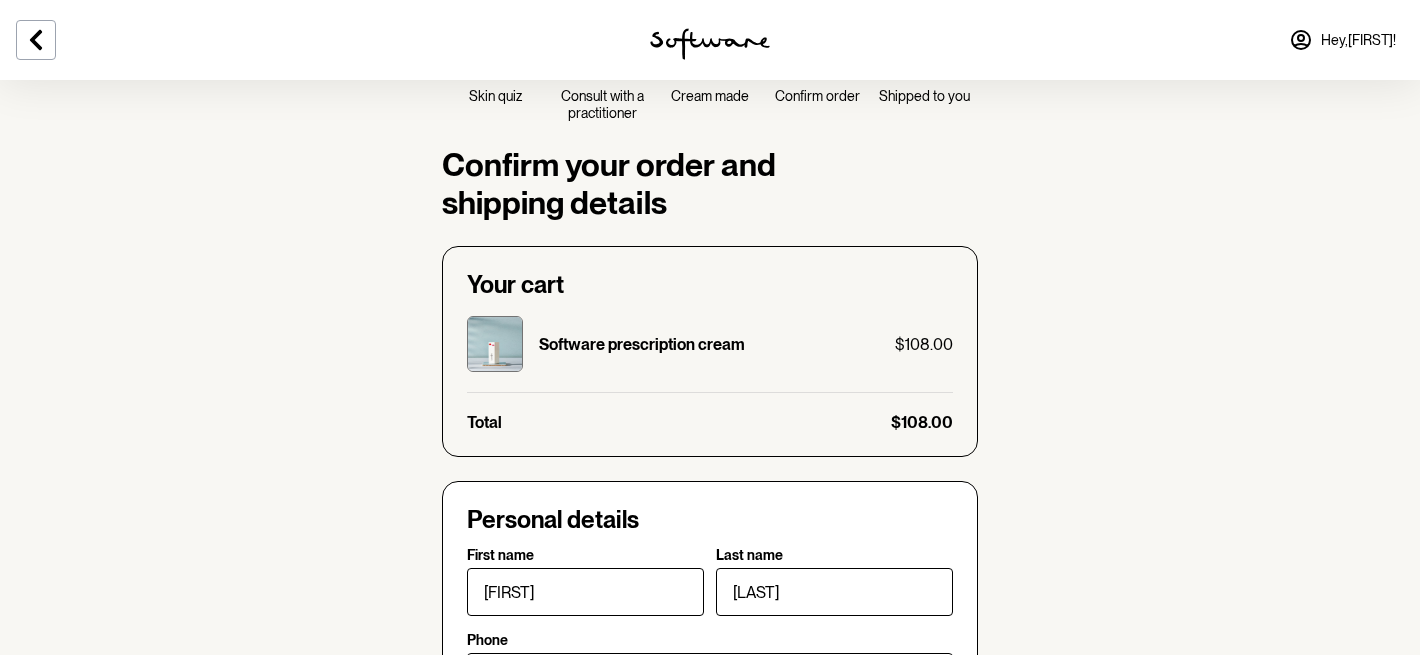 scroll, scrollTop: 0, scrollLeft: 0, axis: both 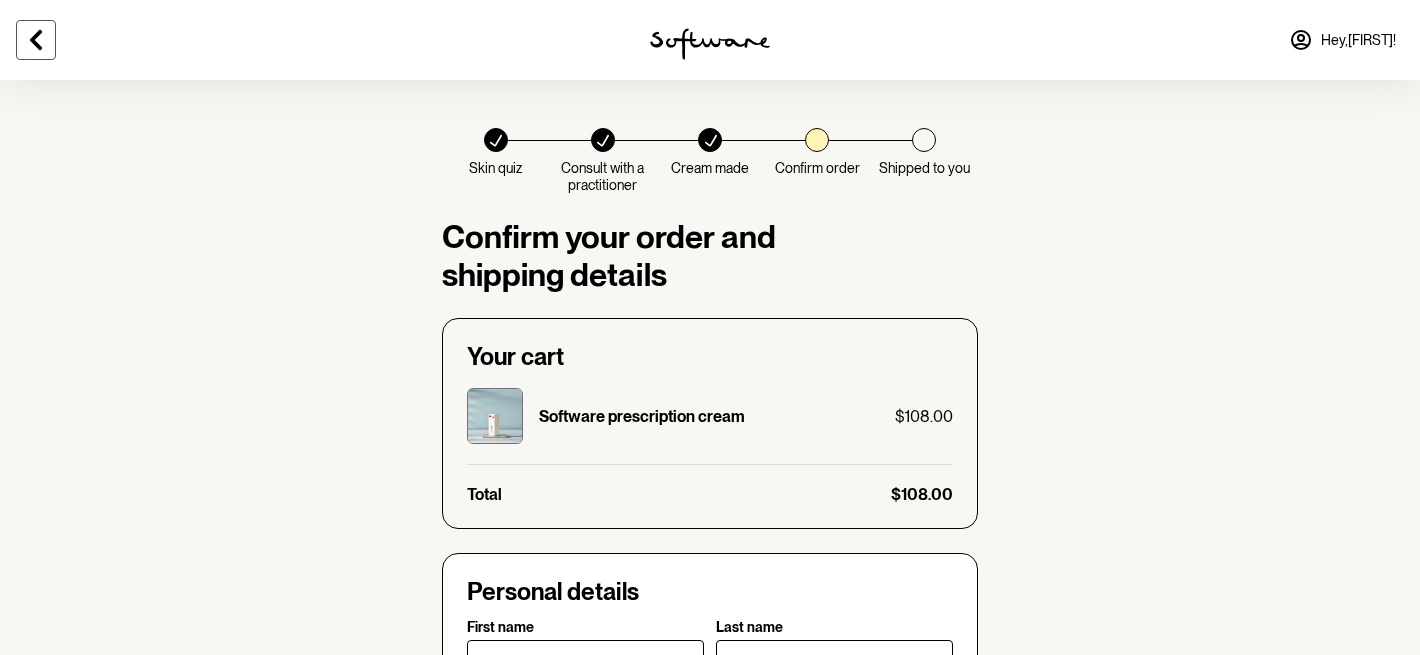 click 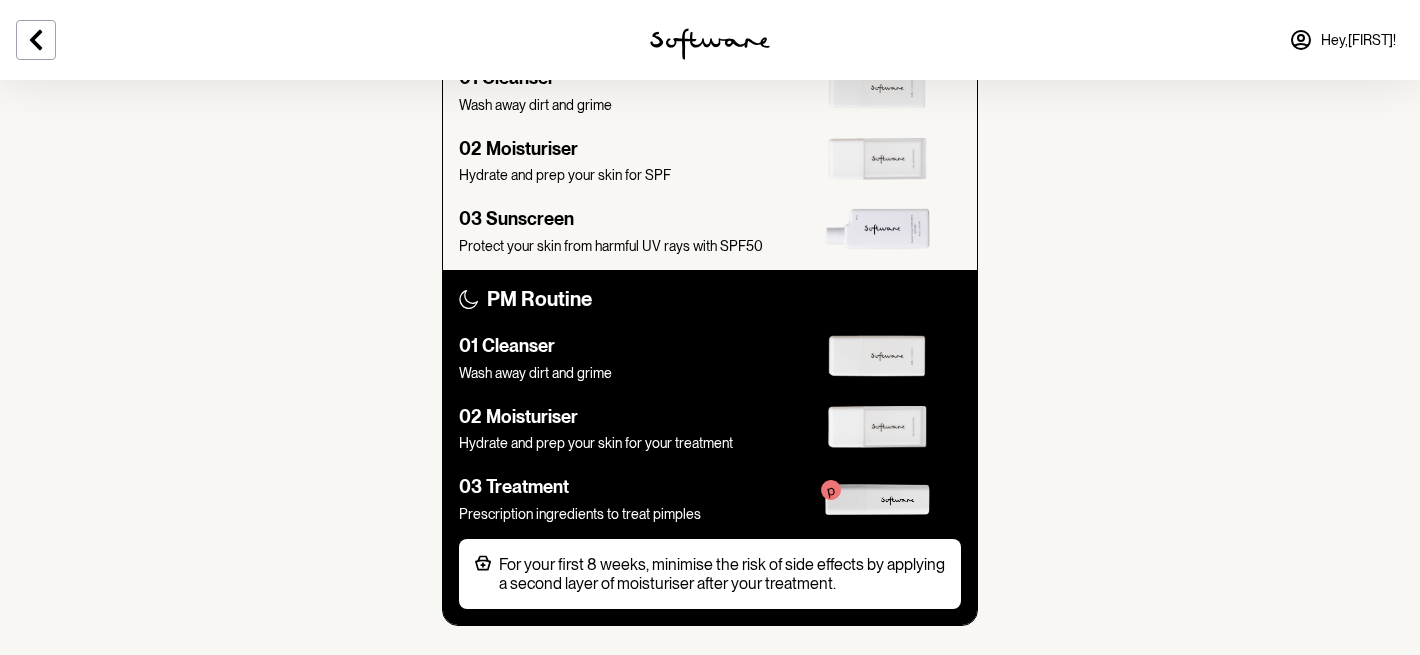 scroll, scrollTop: 1041, scrollLeft: 0, axis: vertical 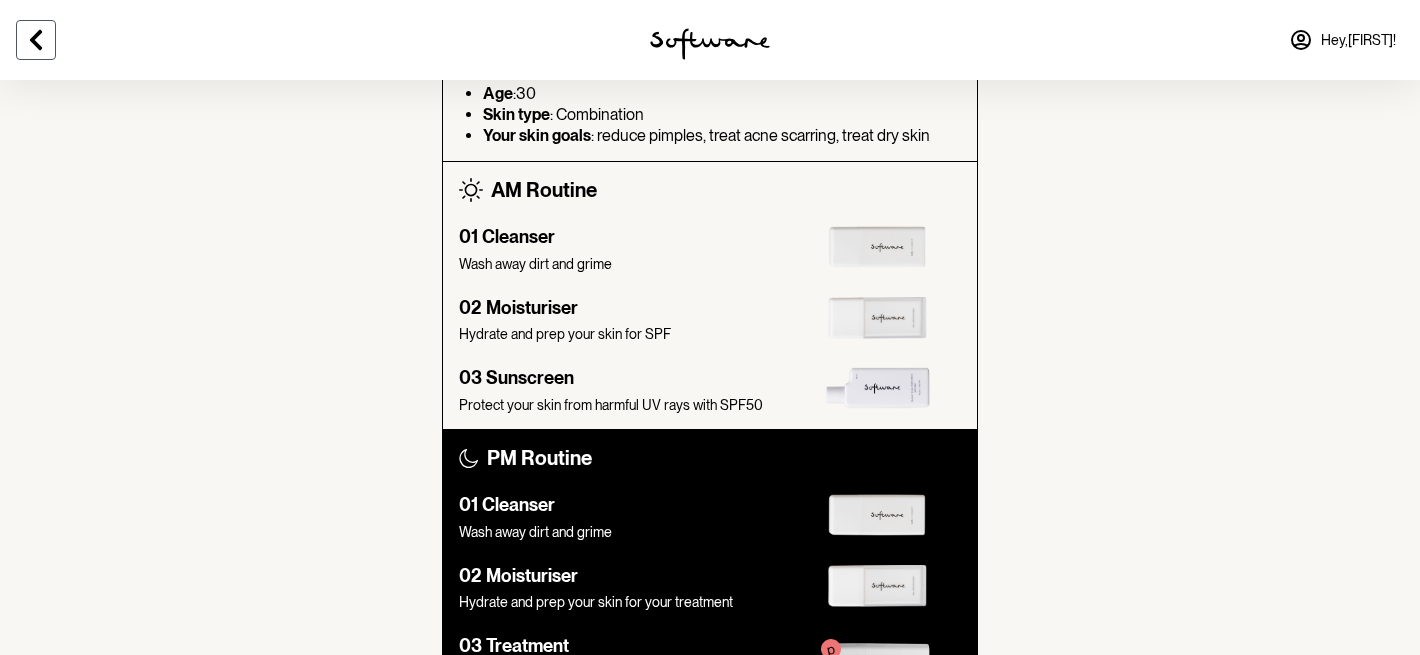 click 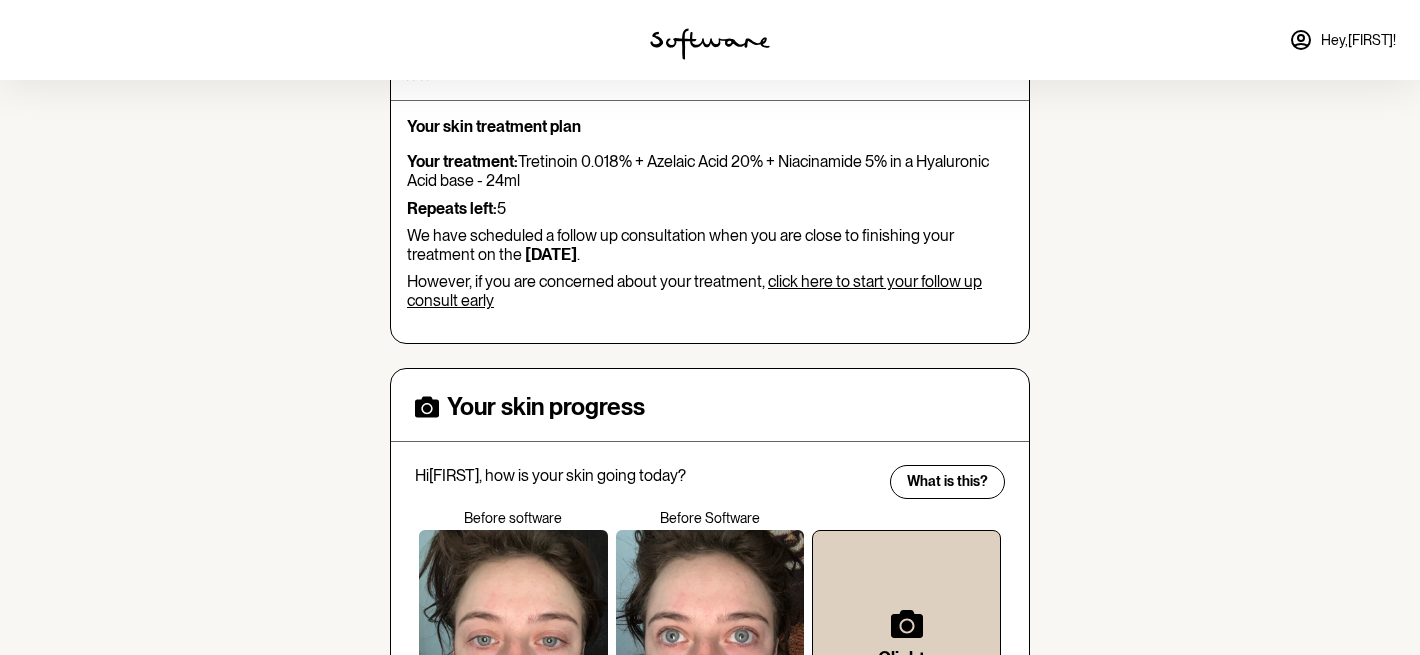 scroll, scrollTop: 221, scrollLeft: 0, axis: vertical 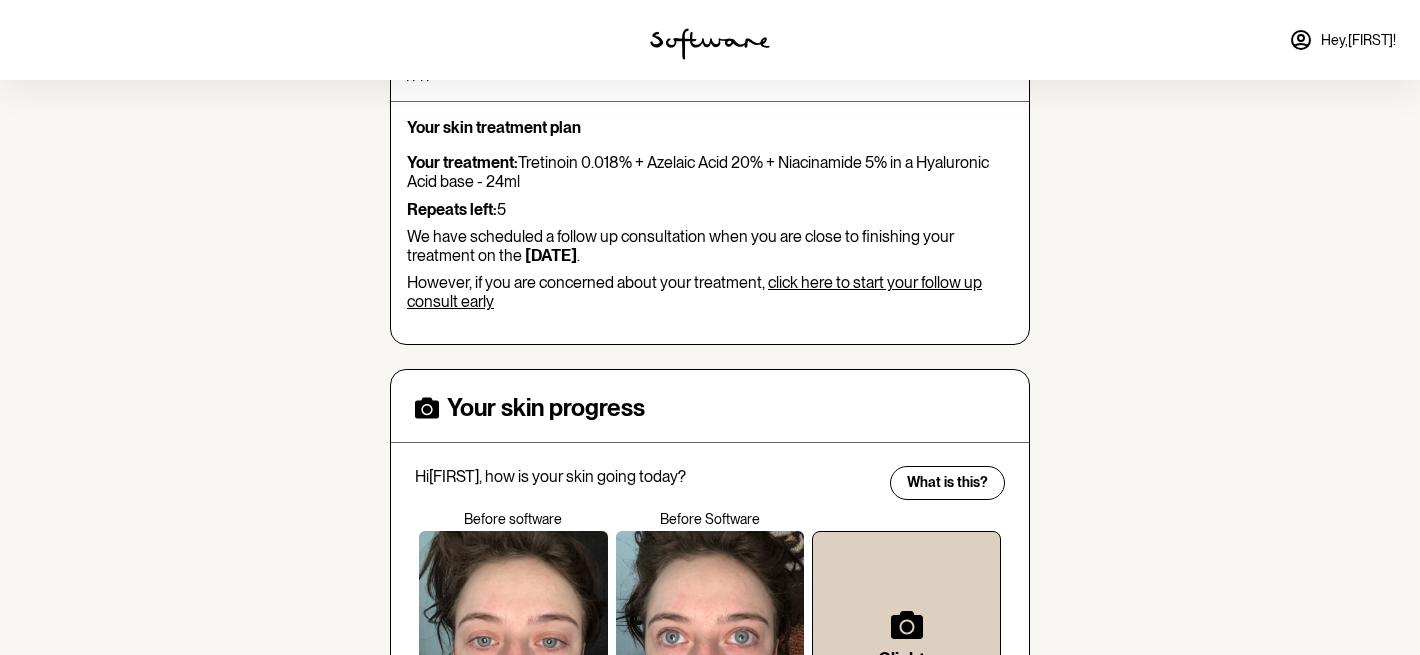 click on "click here to start your follow up consult early" at bounding box center (694, 292) 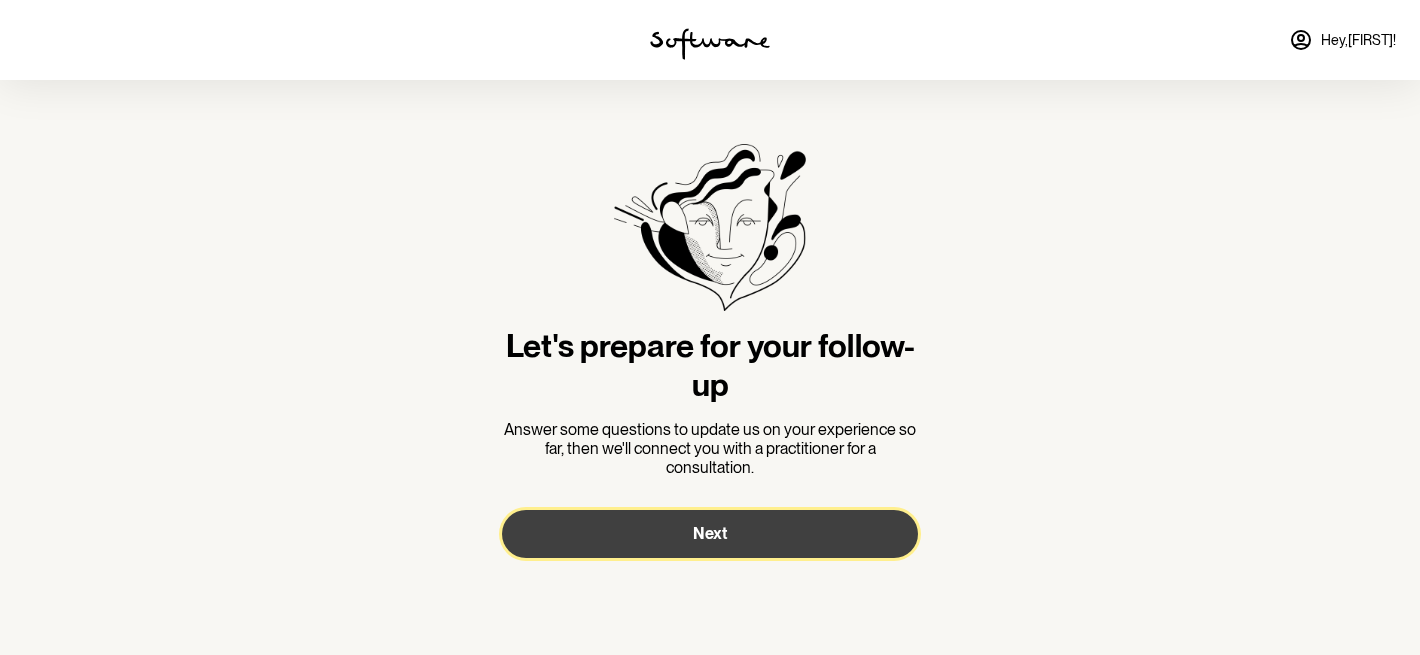click on "Next" at bounding box center (710, 534) 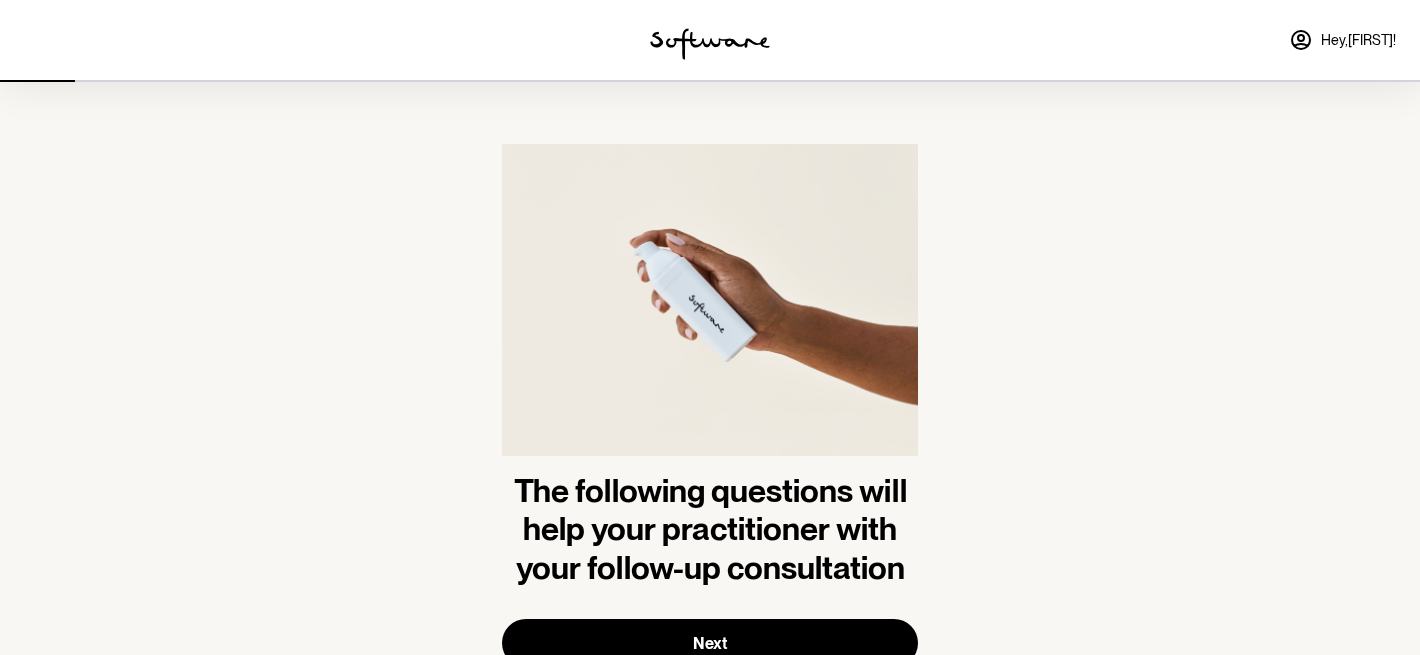scroll, scrollTop: 76, scrollLeft: 0, axis: vertical 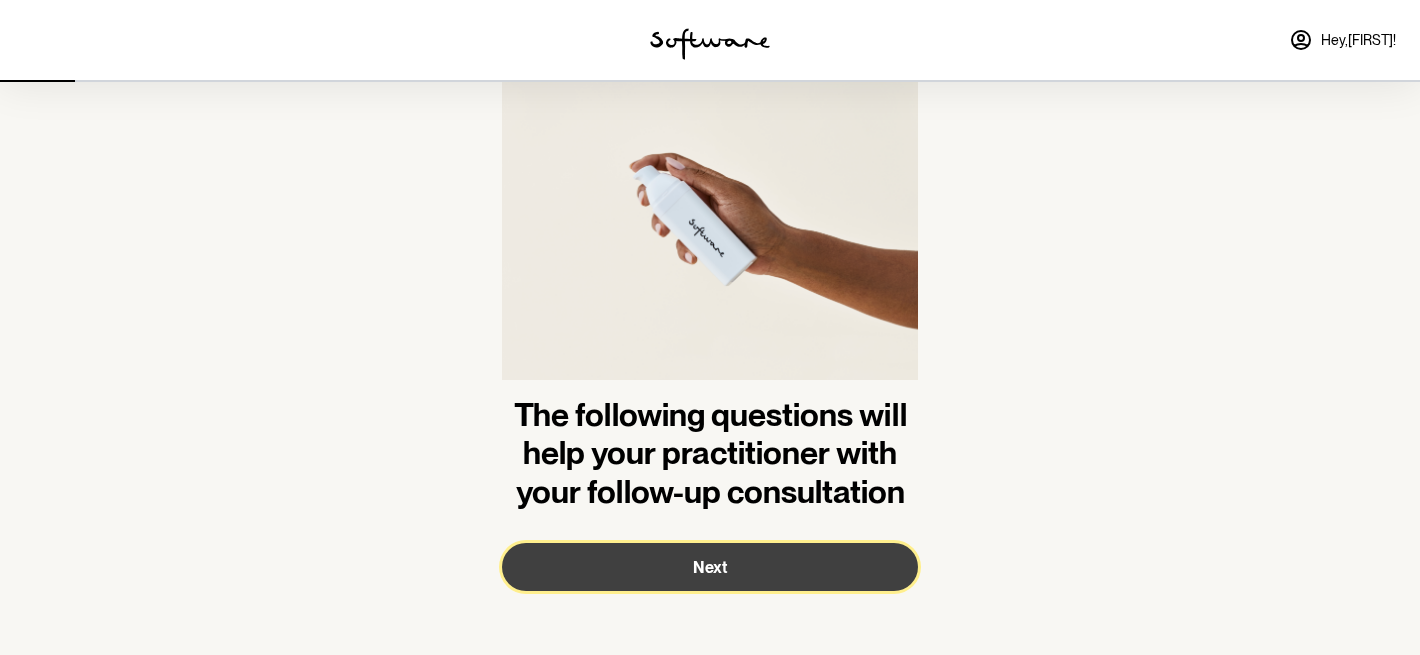 click on "Next" at bounding box center (710, 567) 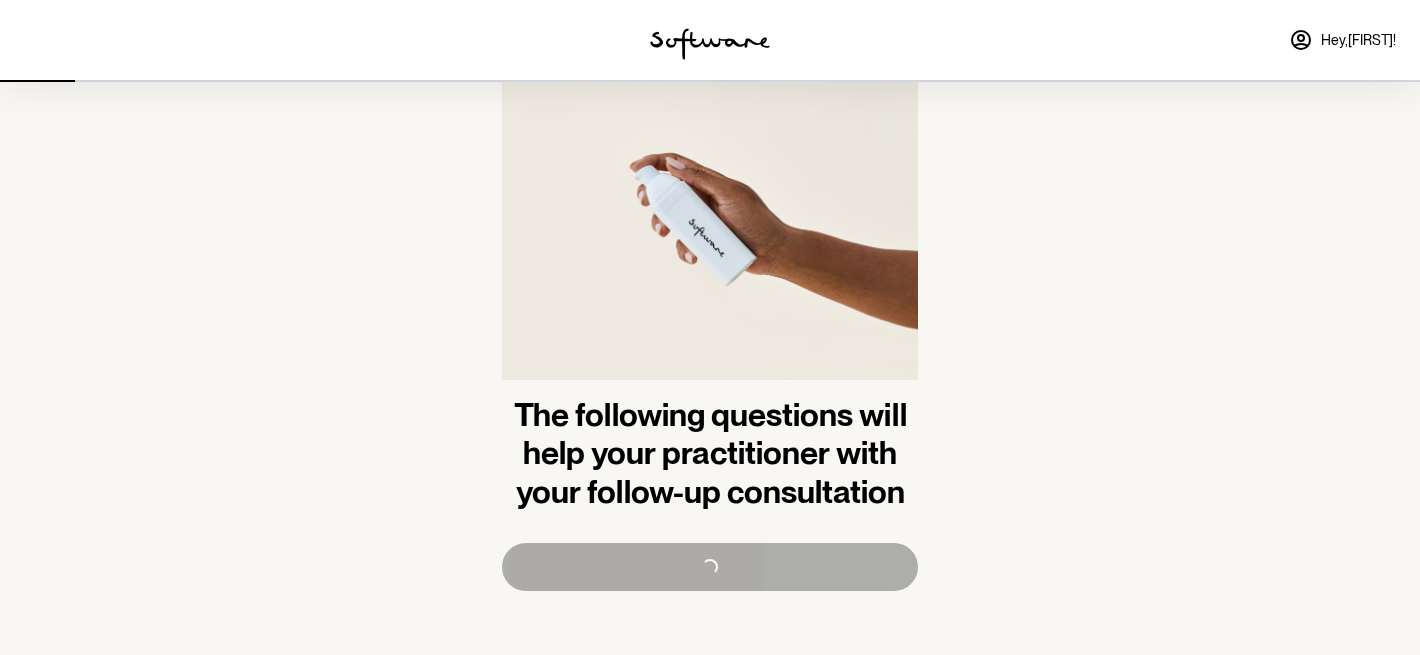 scroll, scrollTop: 0, scrollLeft: 0, axis: both 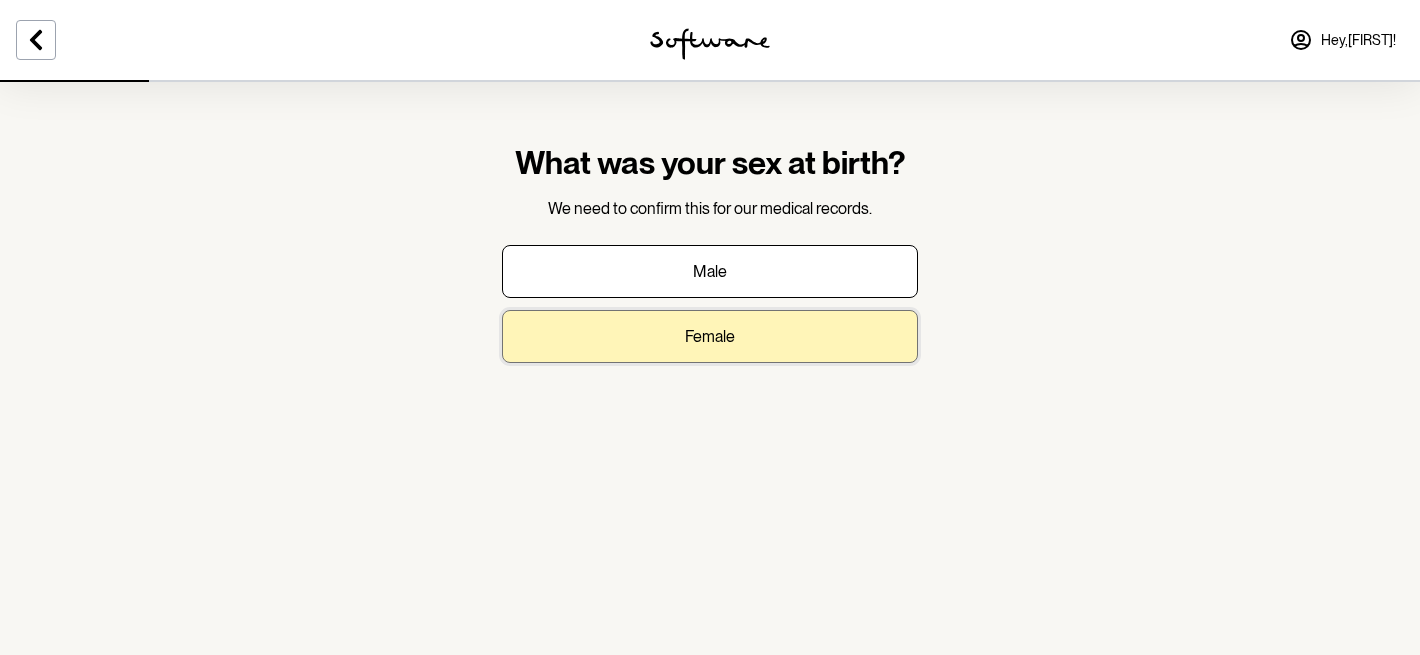 click on "Female" at bounding box center (710, 336) 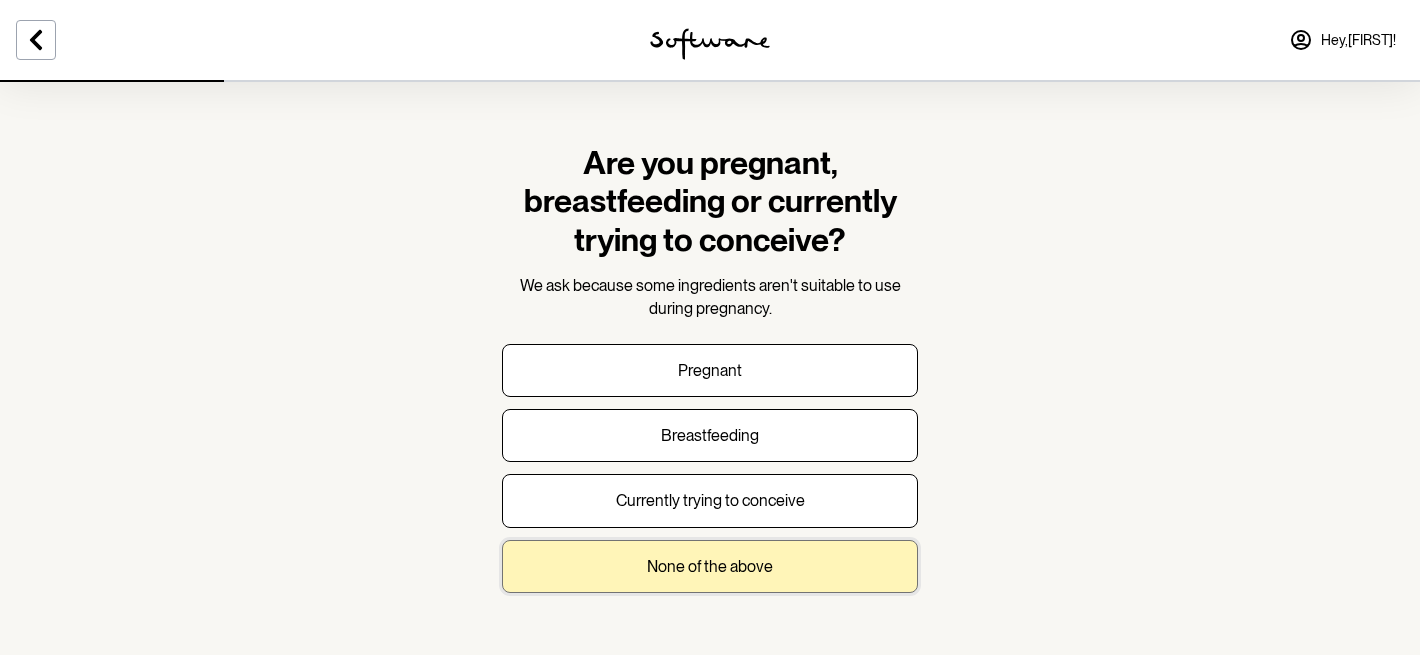 click on "None of the above" at bounding box center [710, 566] 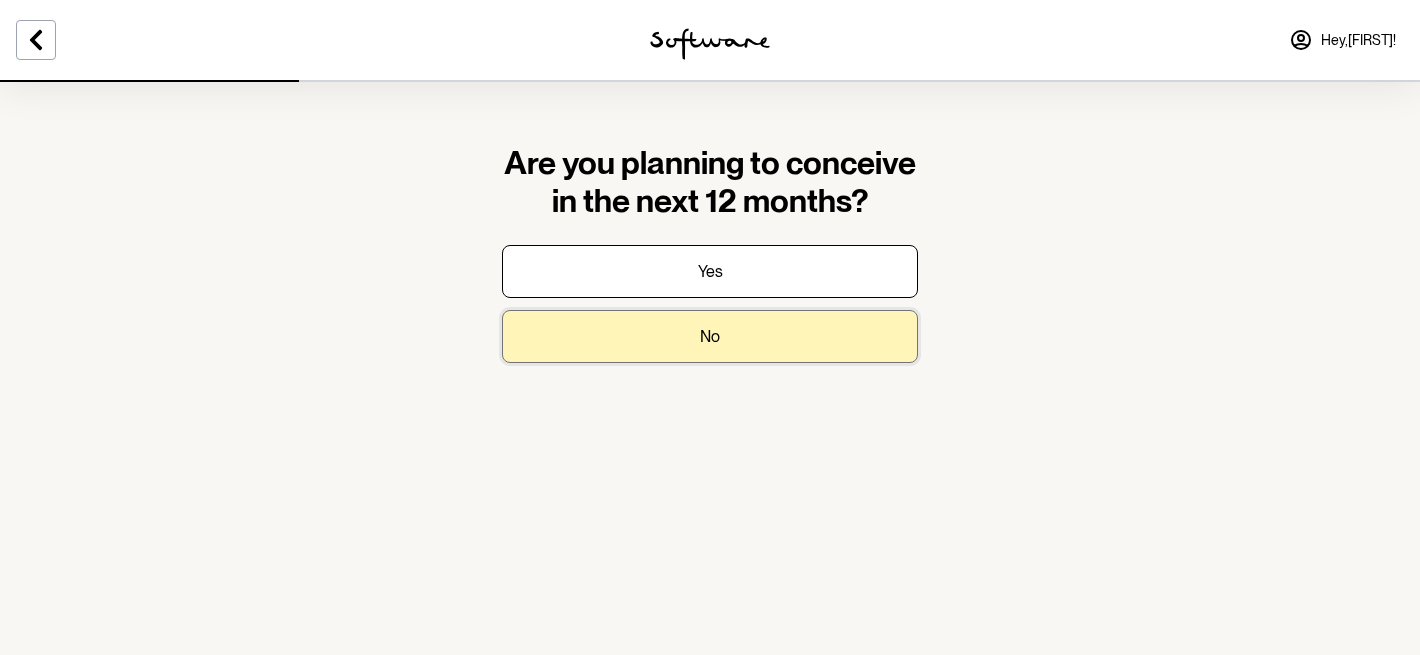 click on "No" at bounding box center [710, 336] 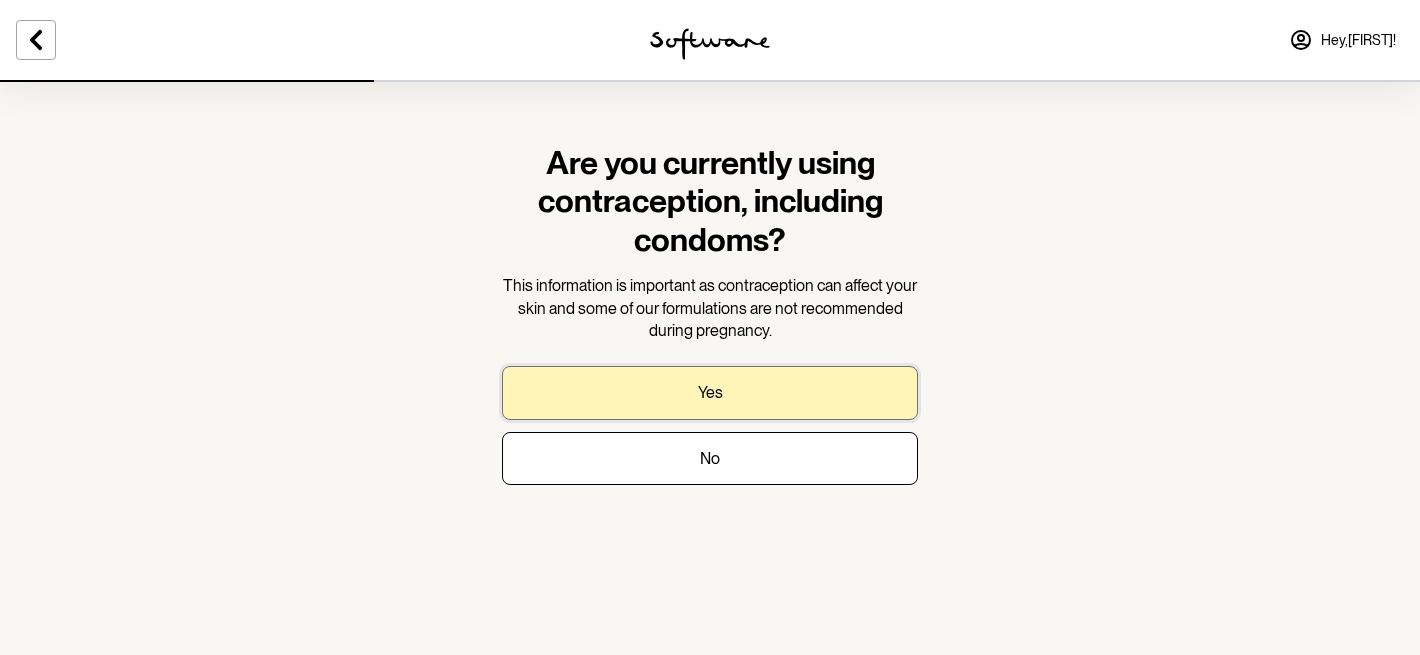 click on "Yes" at bounding box center [710, 392] 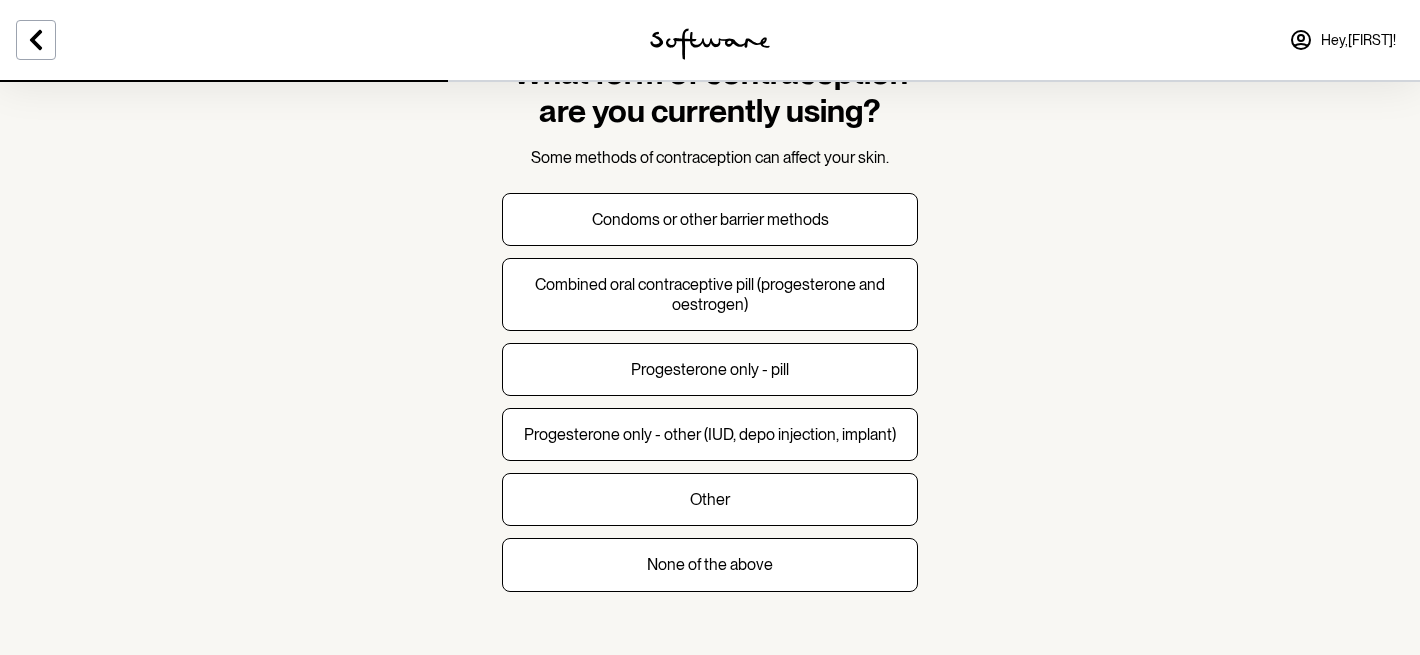 scroll, scrollTop: 96, scrollLeft: 0, axis: vertical 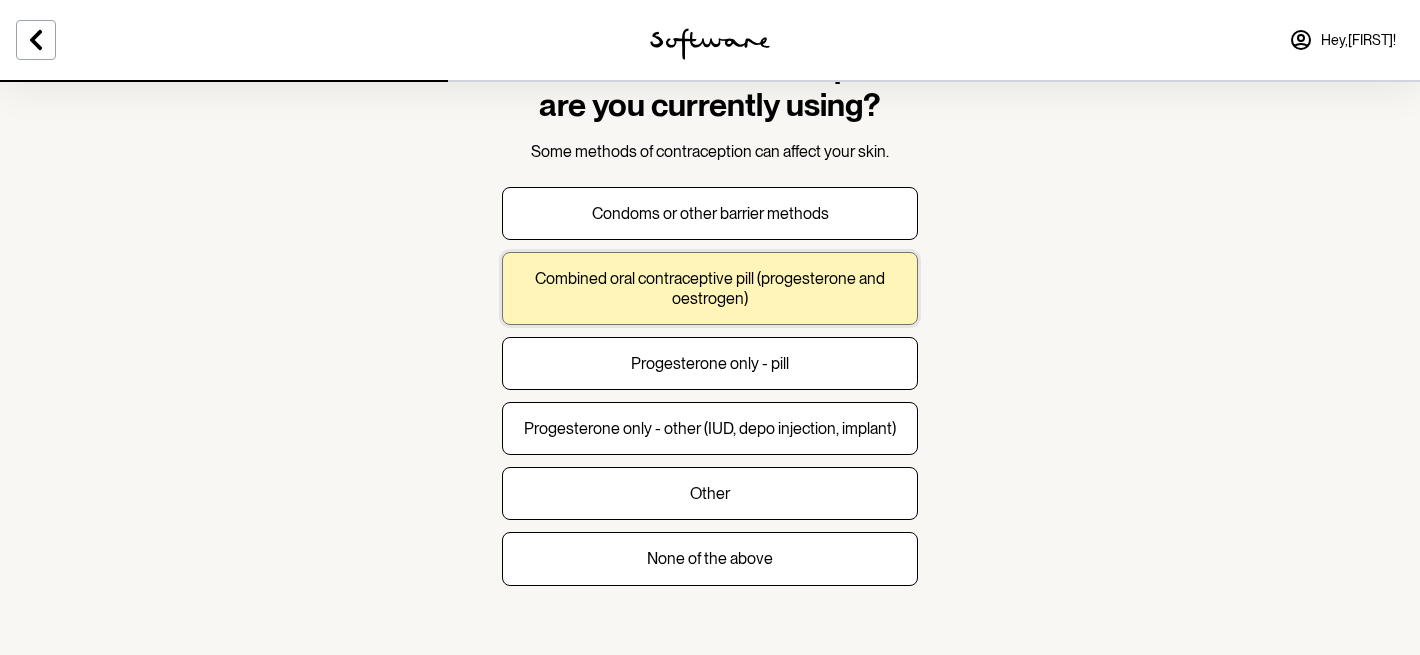 click on "Combined oral contraceptive pill (progesterone and oestrogen)" at bounding box center (710, 288) 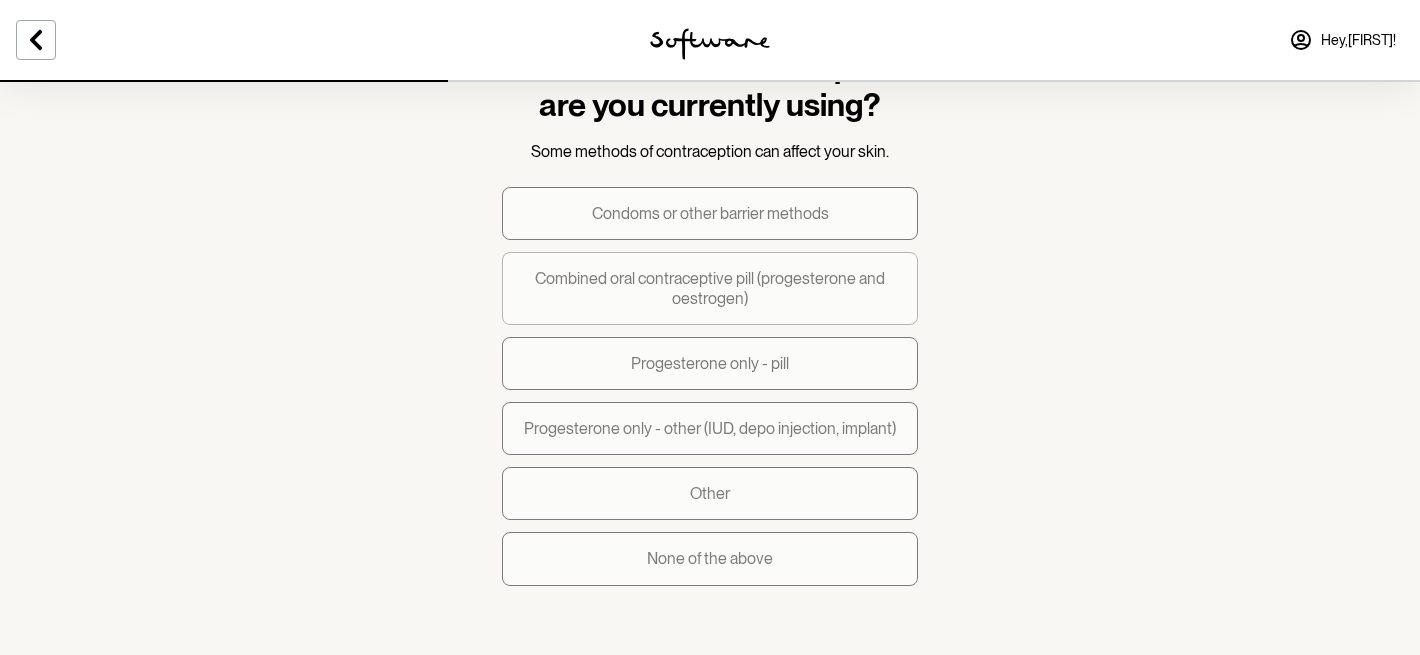 scroll, scrollTop: 0, scrollLeft: 0, axis: both 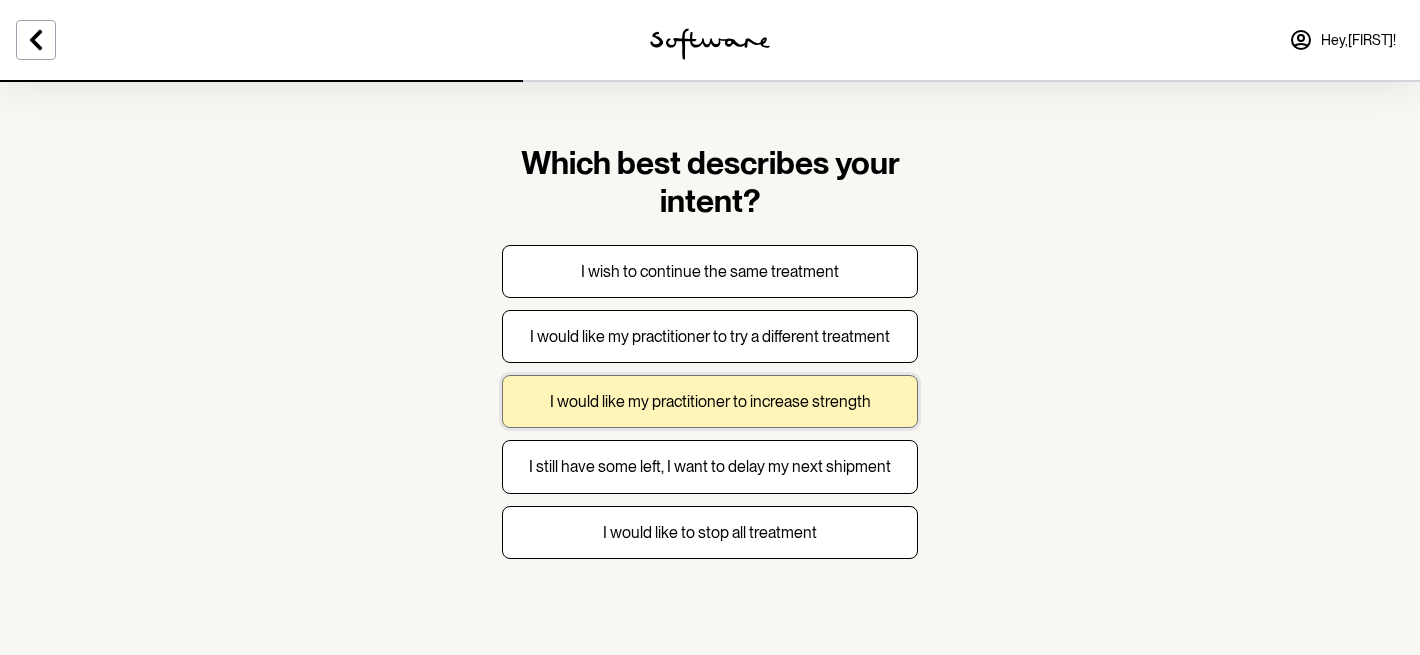click on "I would like my practitioner to increase strength" at bounding box center [710, 401] 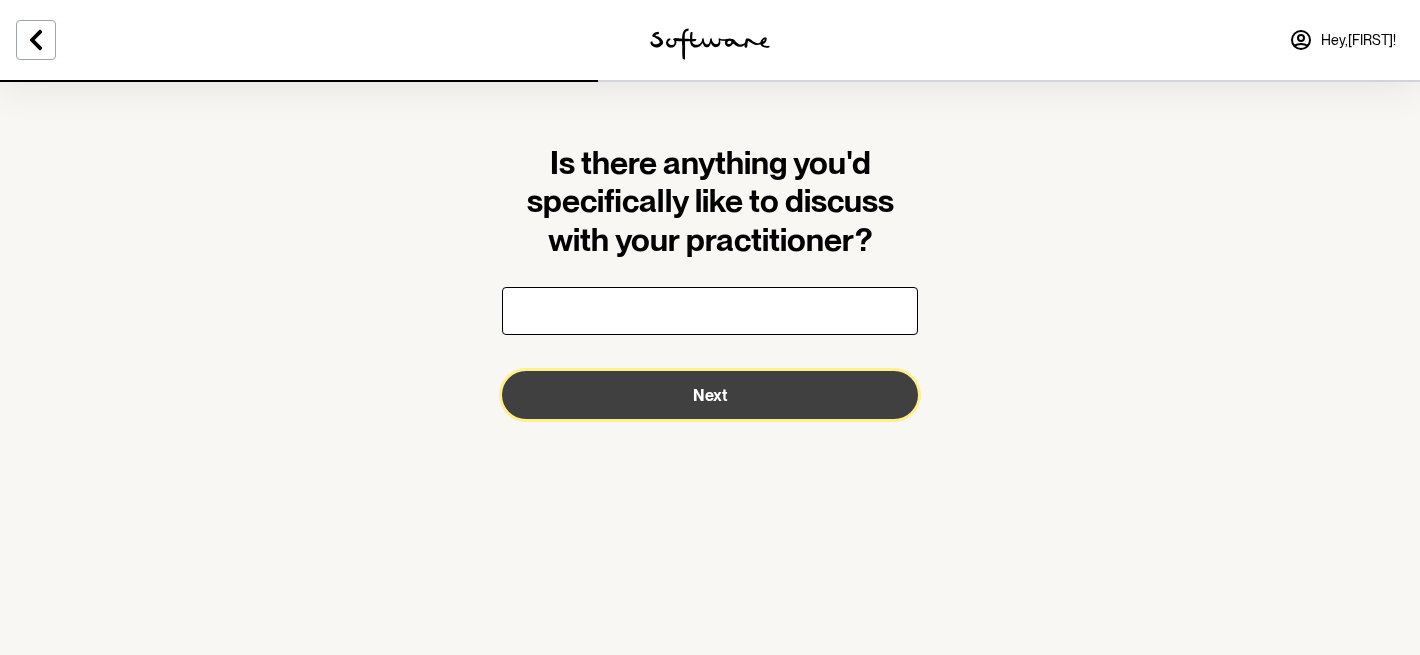 click on "Next" at bounding box center (710, 395) 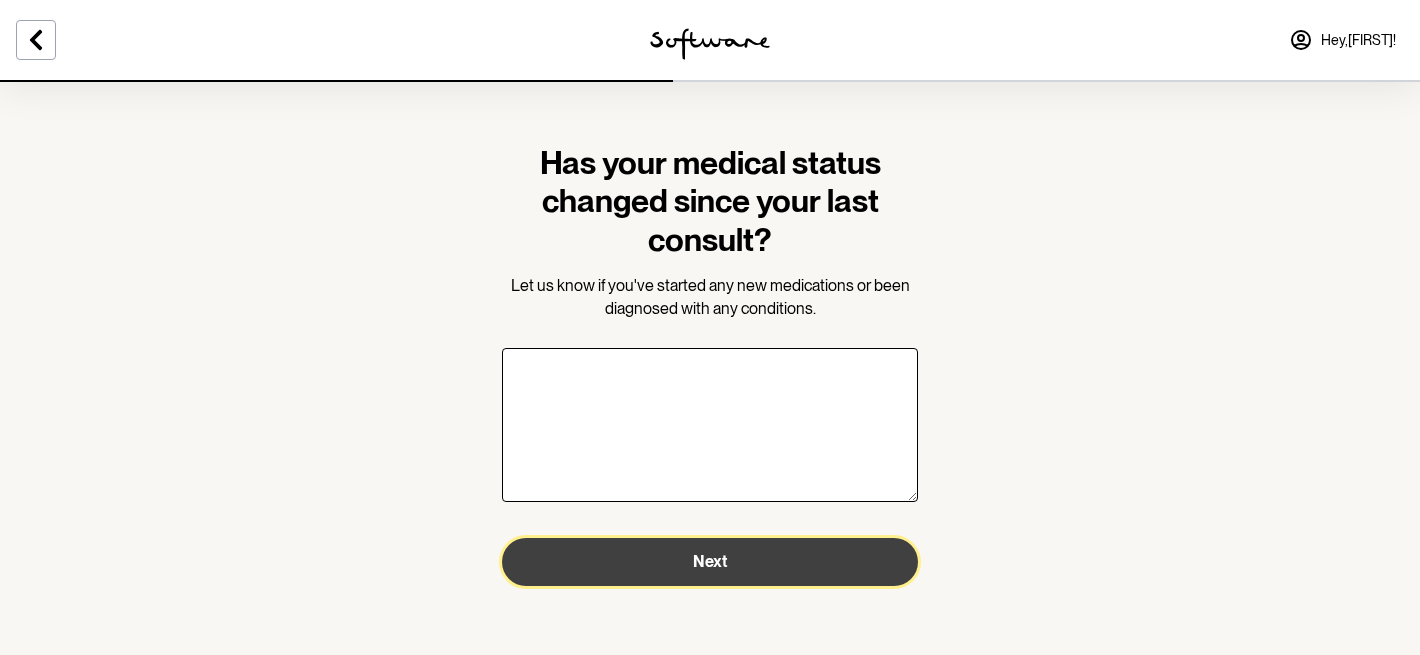 click on "Next" at bounding box center [710, 562] 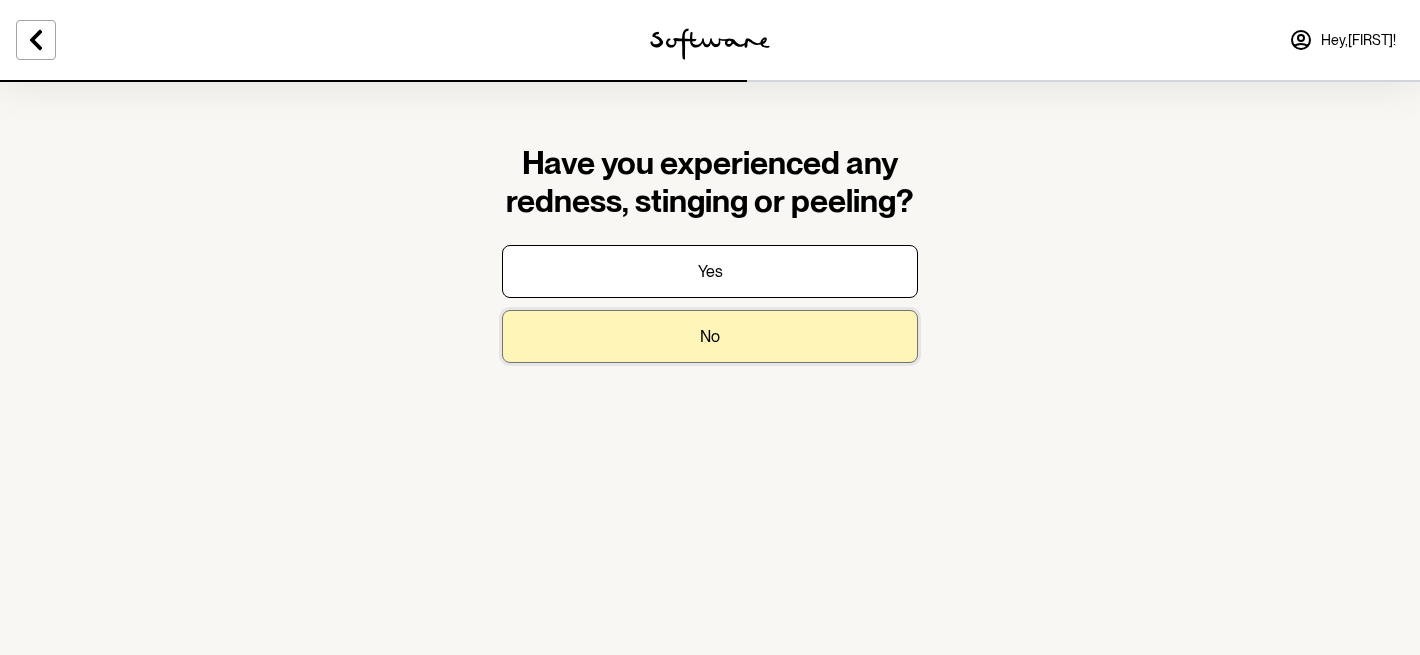 click on "No" at bounding box center [710, 336] 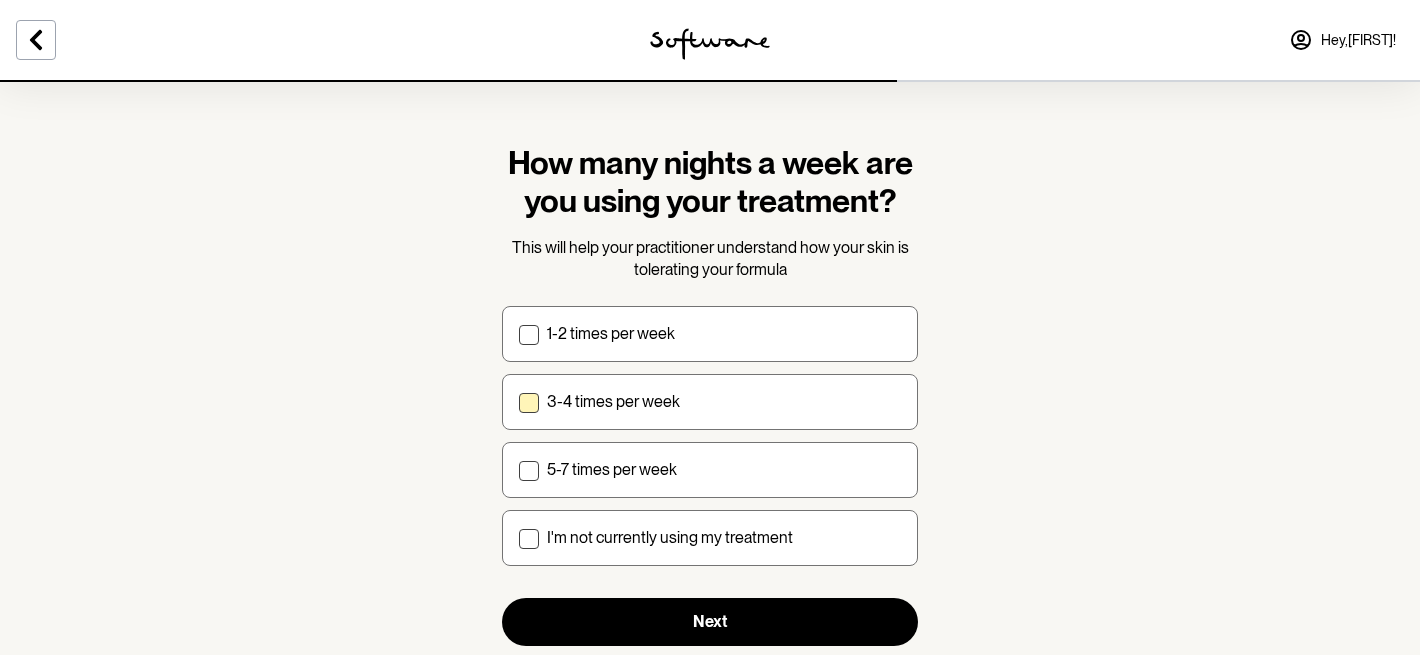 click on "3-4 times per week" at bounding box center (724, 401) 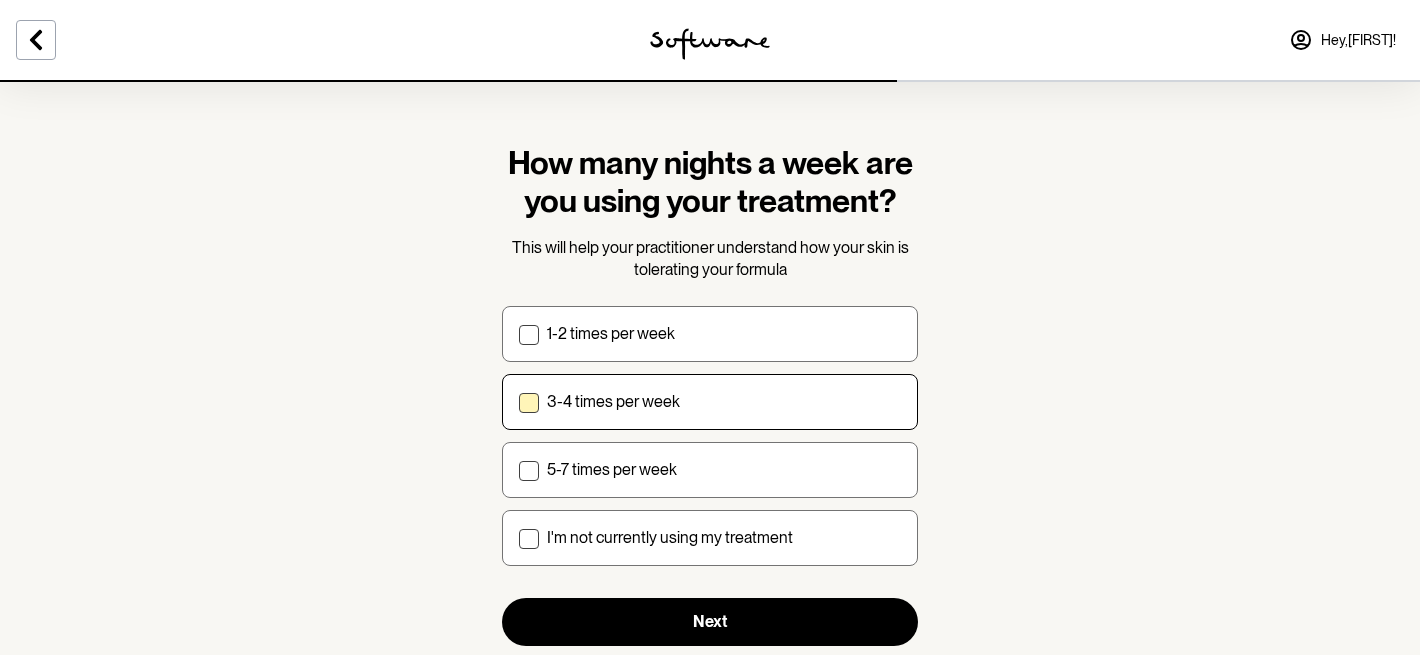 click on "3-4 times per week" at bounding box center [518, 401] 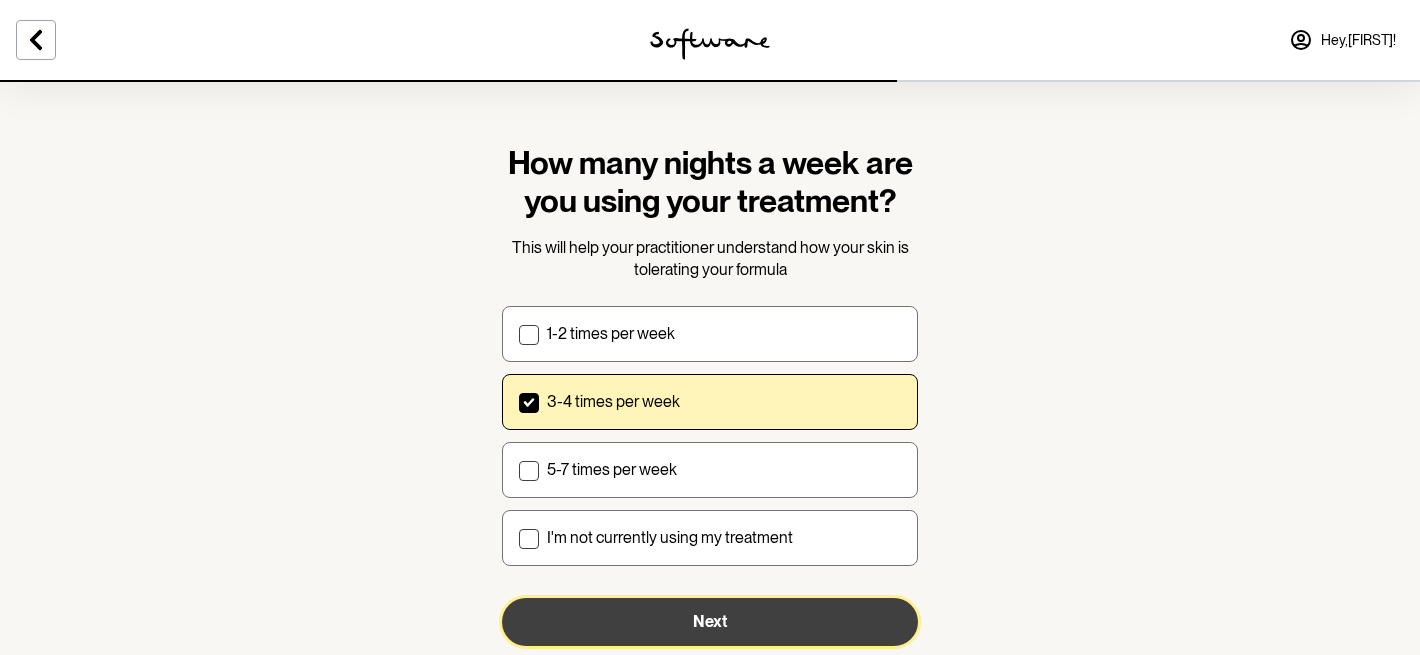 click on "Next" at bounding box center [710, 622] 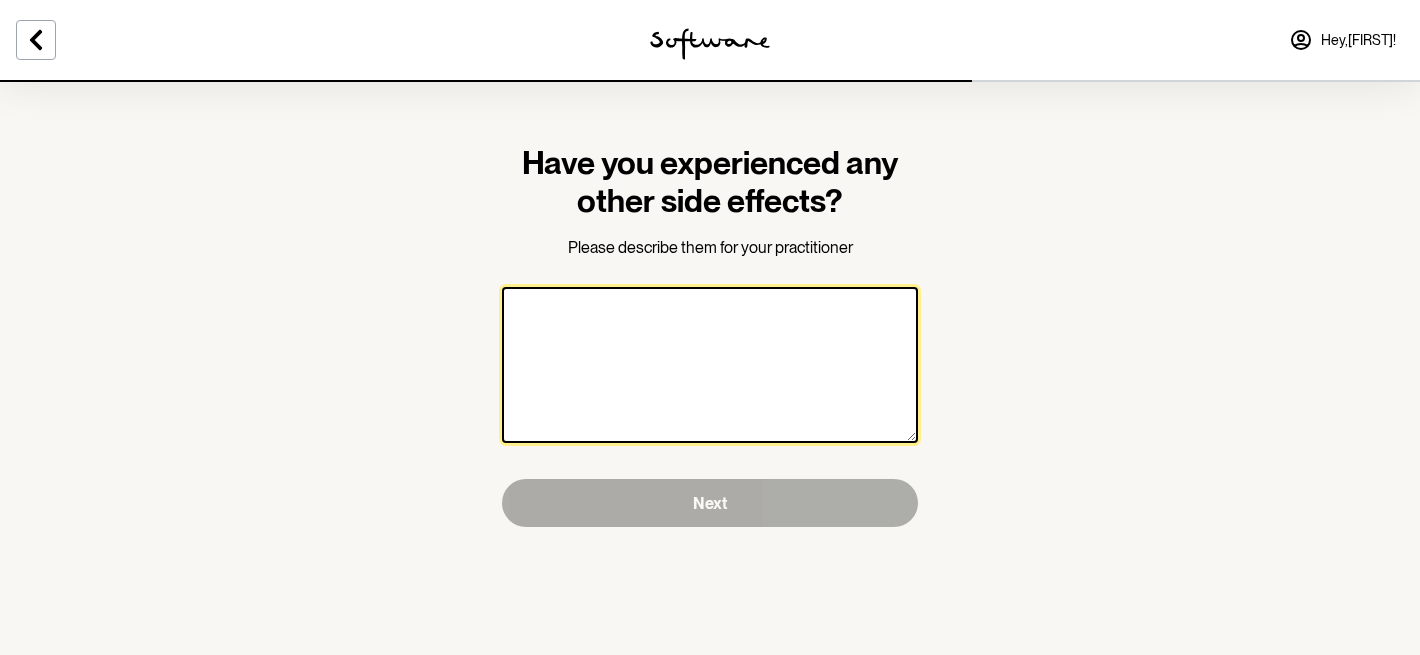 click at bounding box center [710, 365] 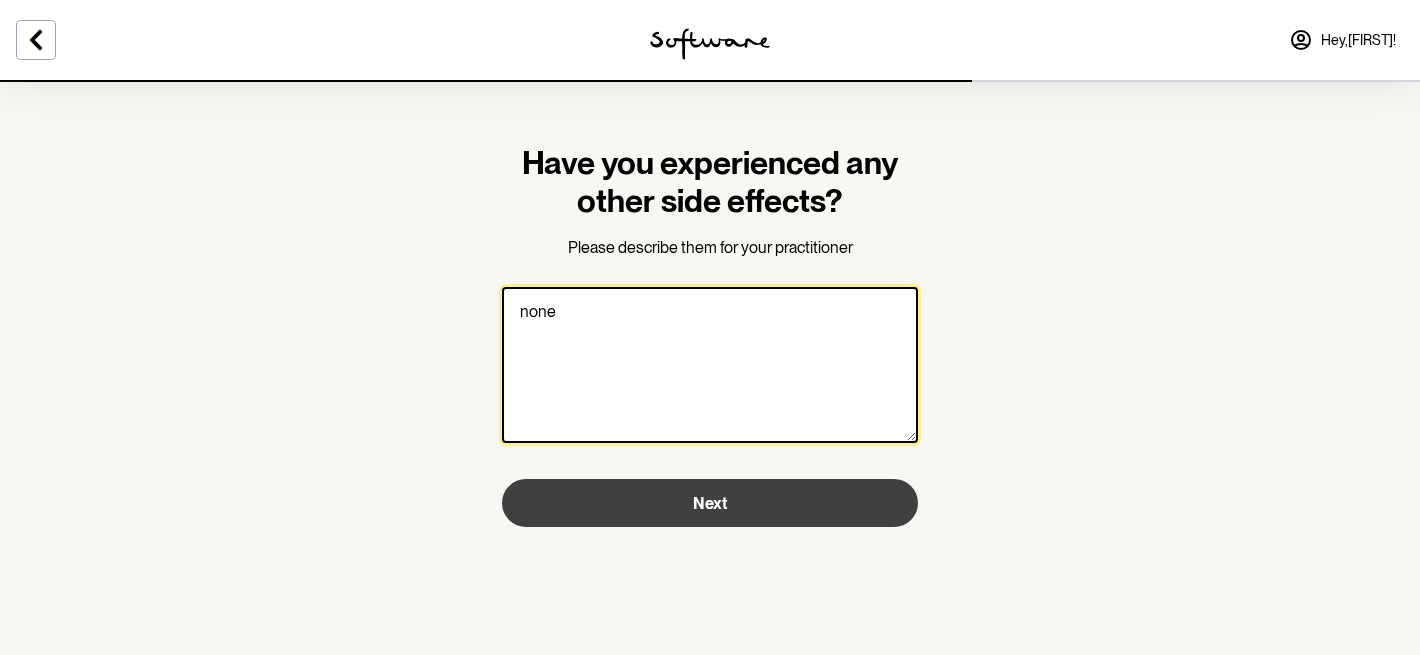 type on "none" 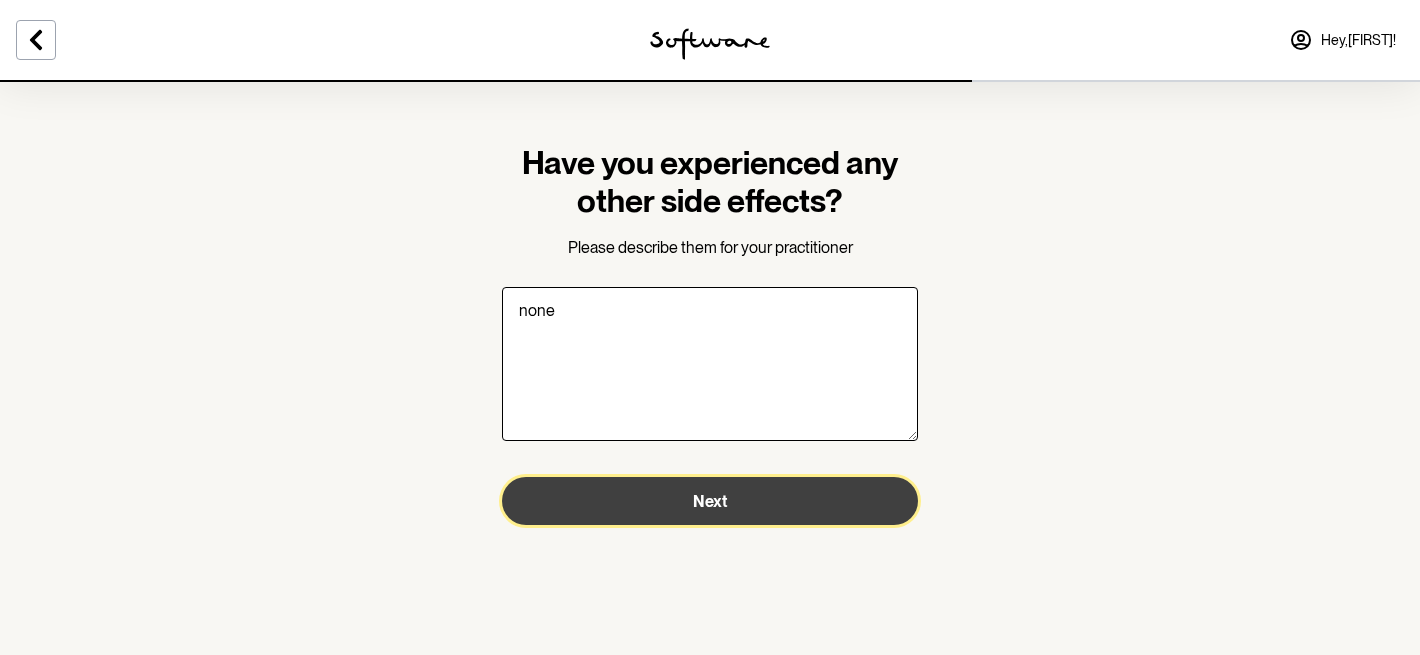 click on "Next" at bounding box center [710, 501] 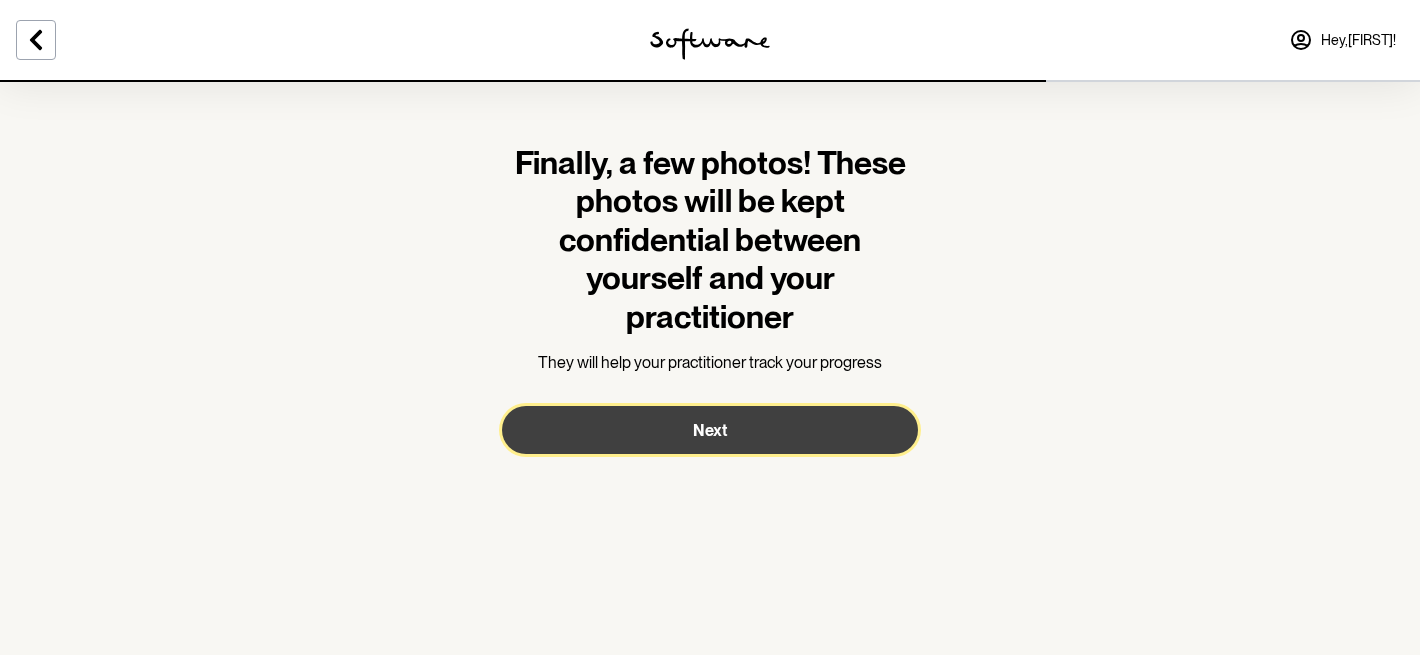click on "Next" at bounding box center [710, 430] 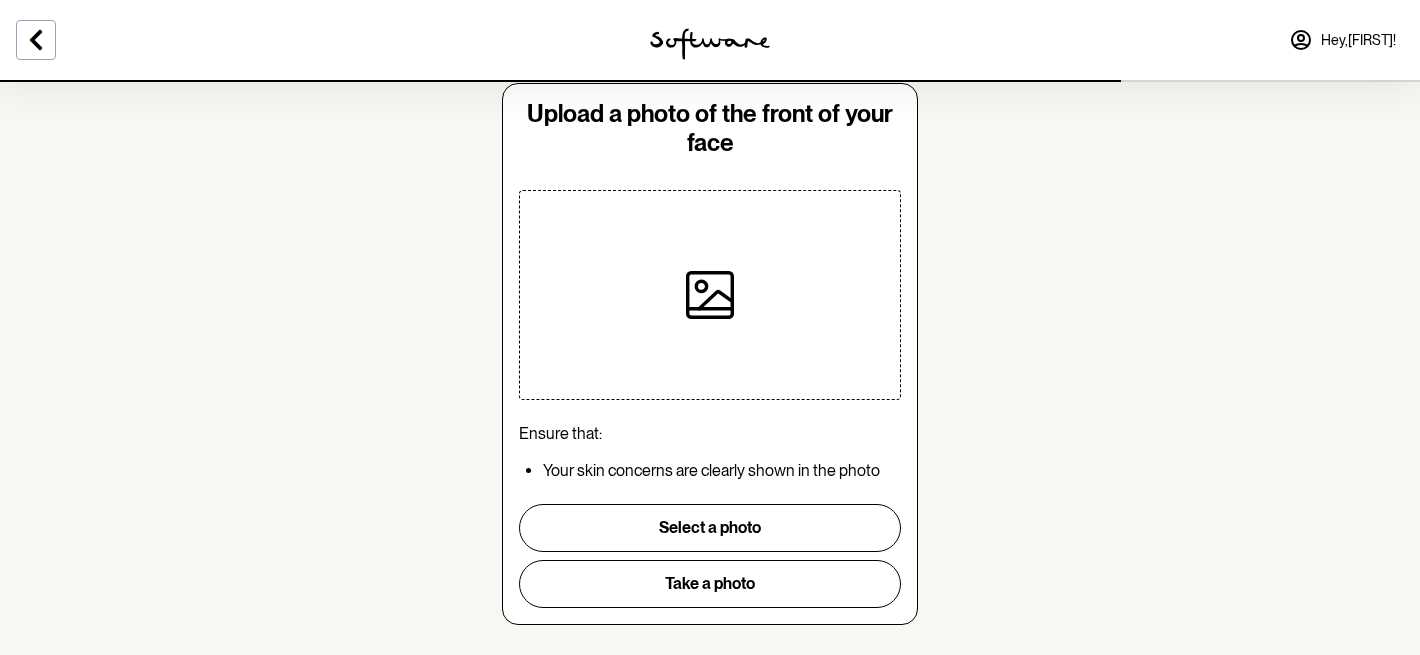 scroll, scrollTop: 54, scrollLeft: 0, axis: vertical 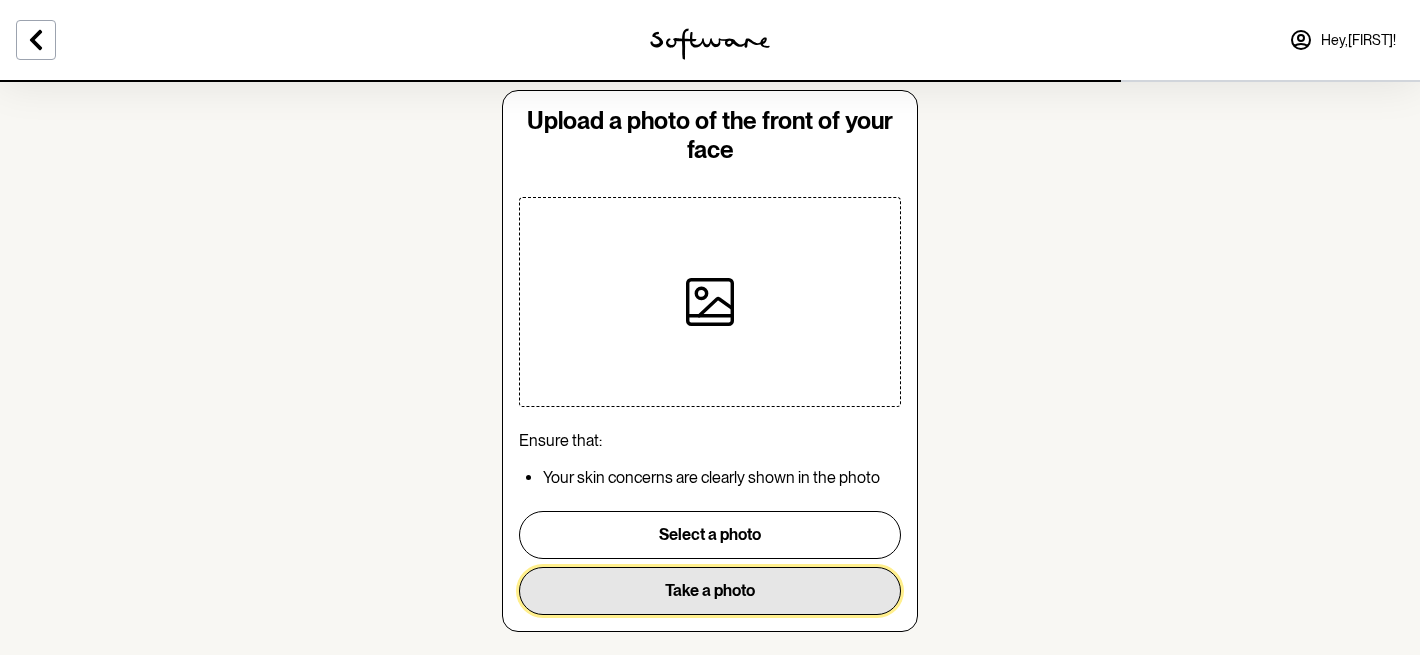click on "Take a photo" at bounding box center (710, 591) 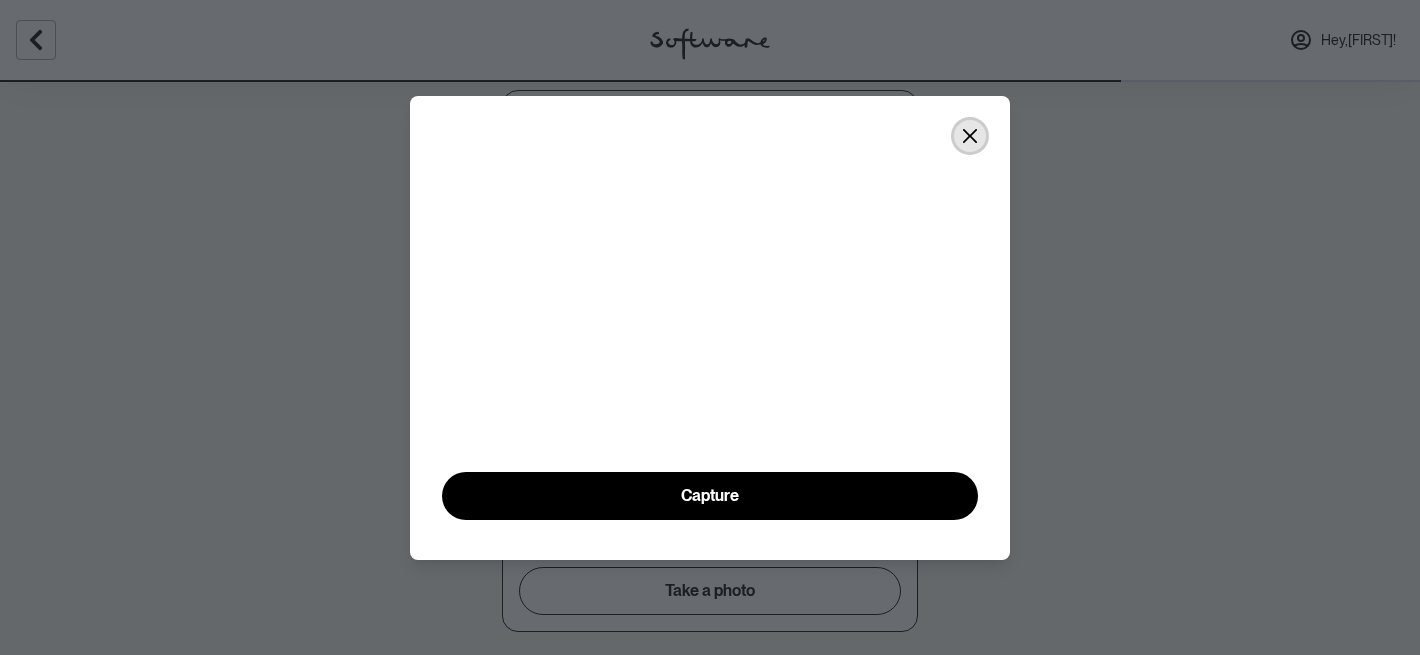 click at bounding box center (970, 136) 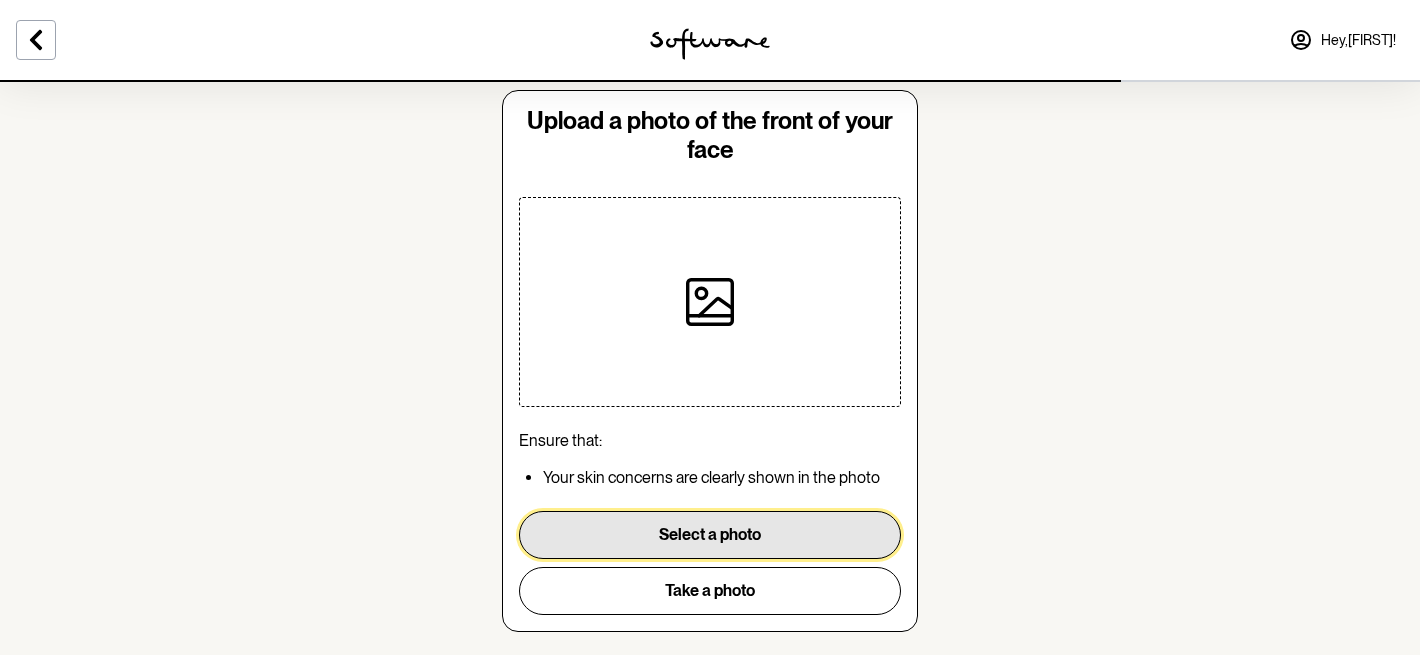click on "Select a photo" at bounding box center [710, 535] 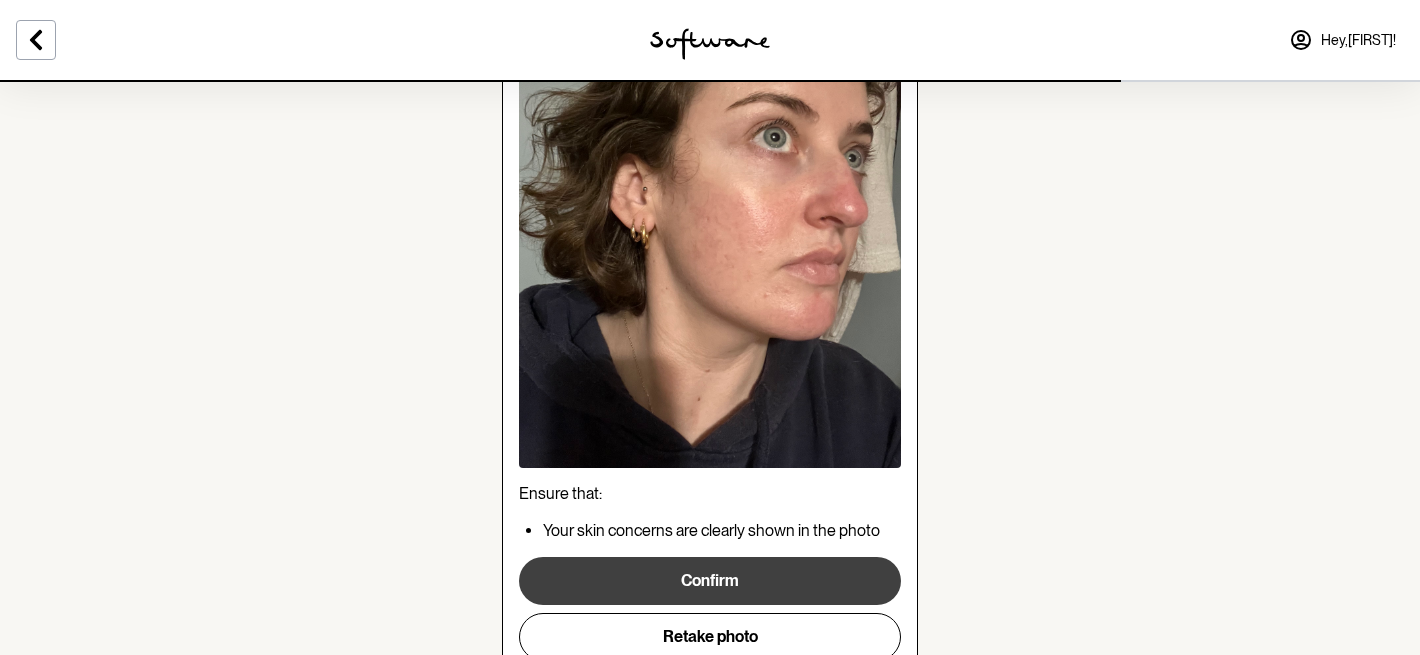 scroll, scrollTop: 275, scrollLeft: 0, axis: vertical 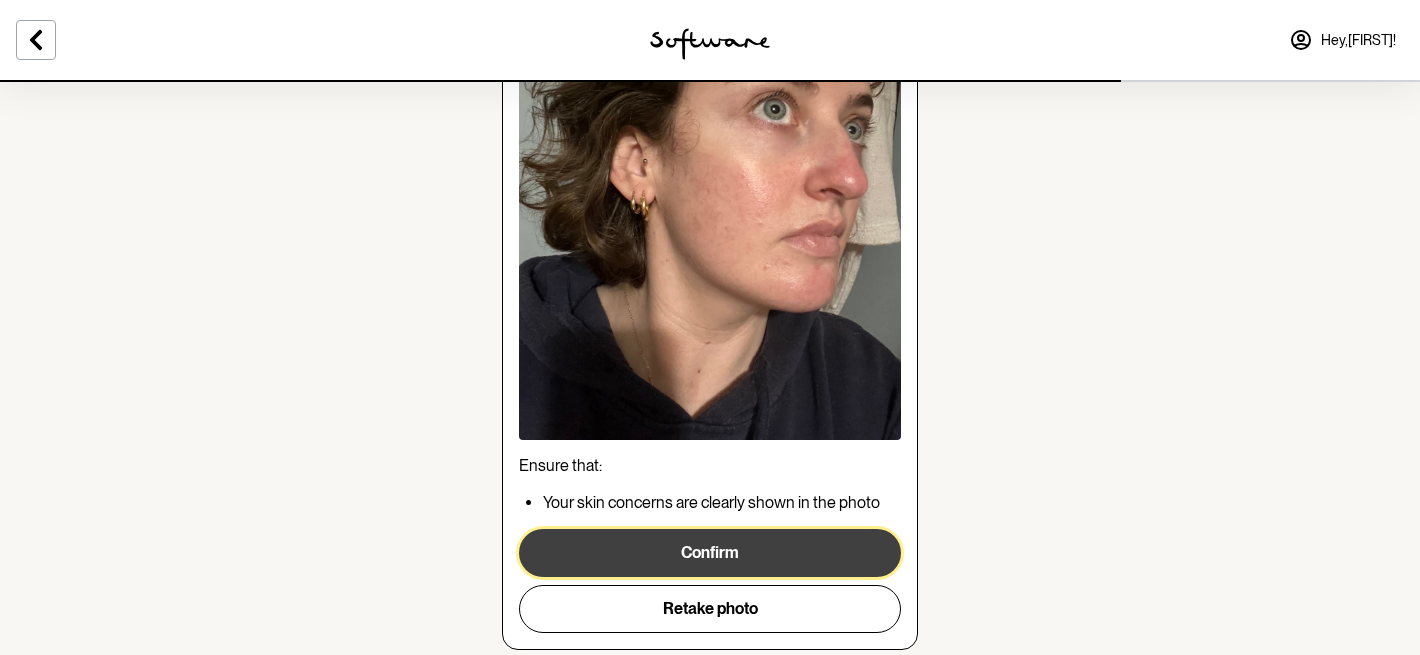 click on "Confirm" at bounding box center [710, 553] 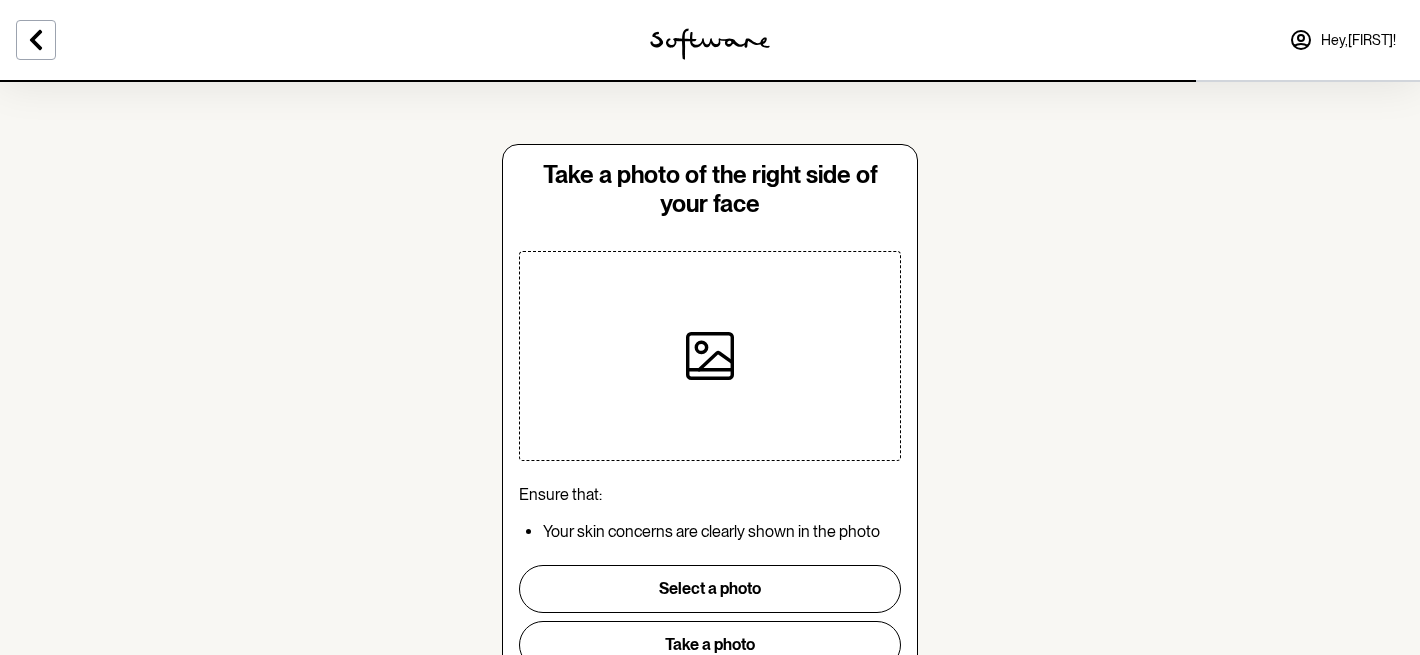 scroll, scrollTop: 95, scrollLeft: 0, axis: vertical 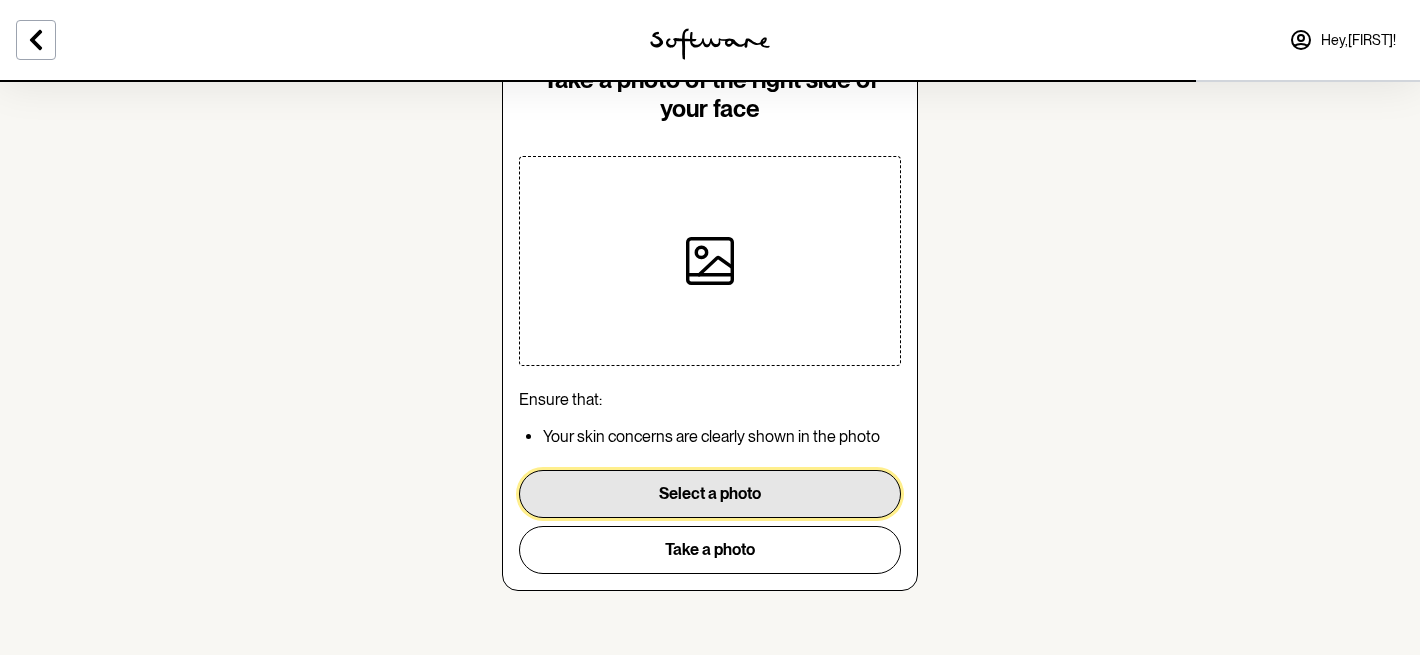 click on "Select a photo" at bounding box center (710, 494) 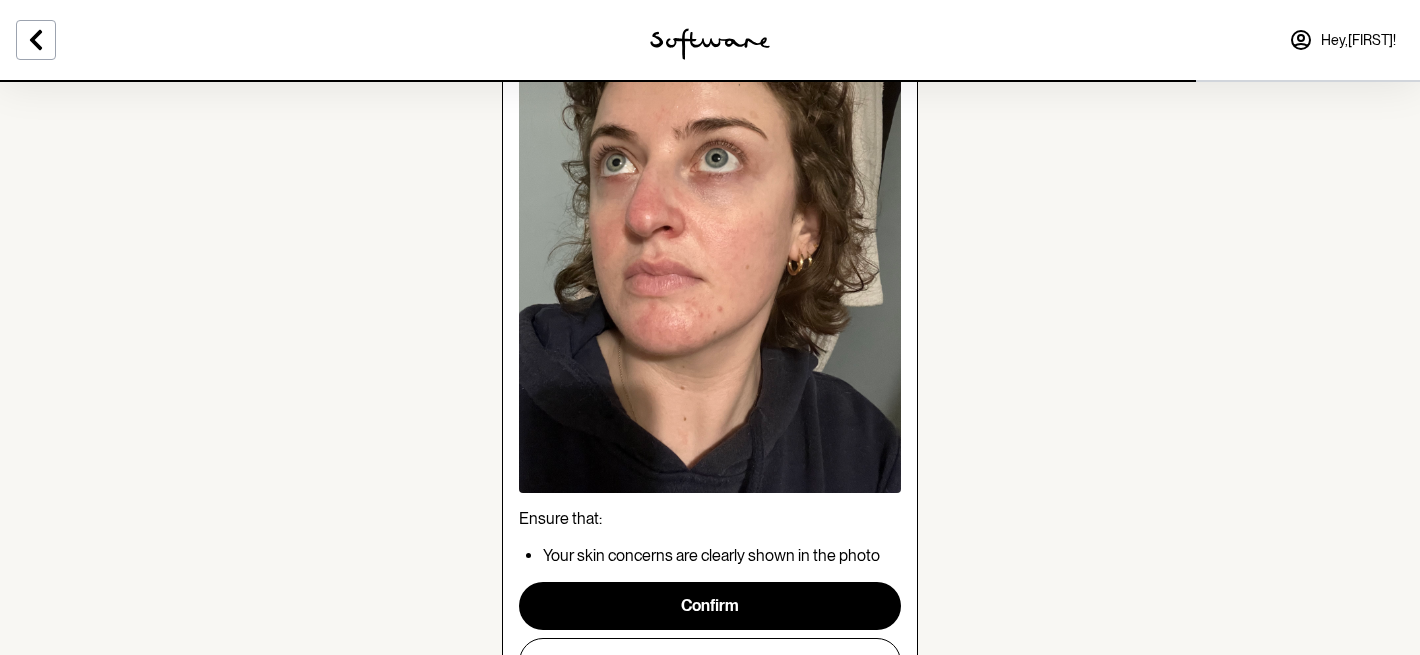 scroll, scrollTop: 262, scrollLeft: 0, axis: vertical 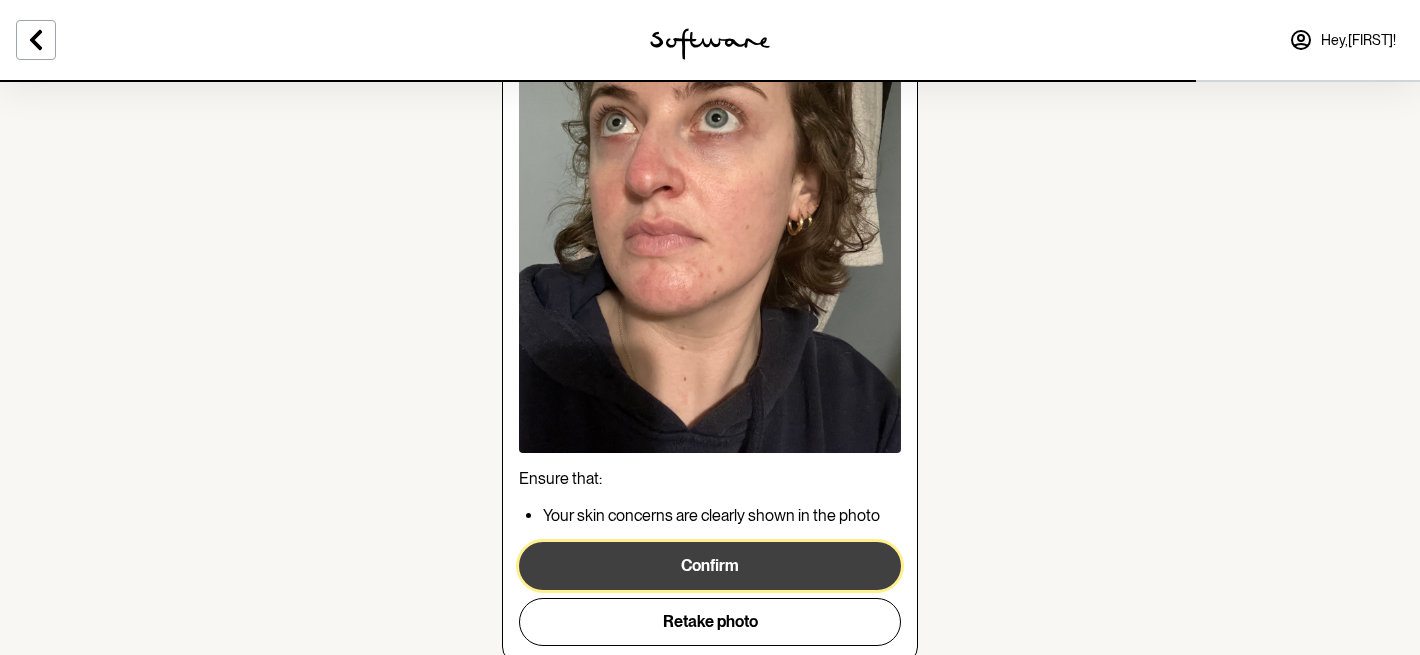 click on "Confirm" at bounding box center (710, 566) 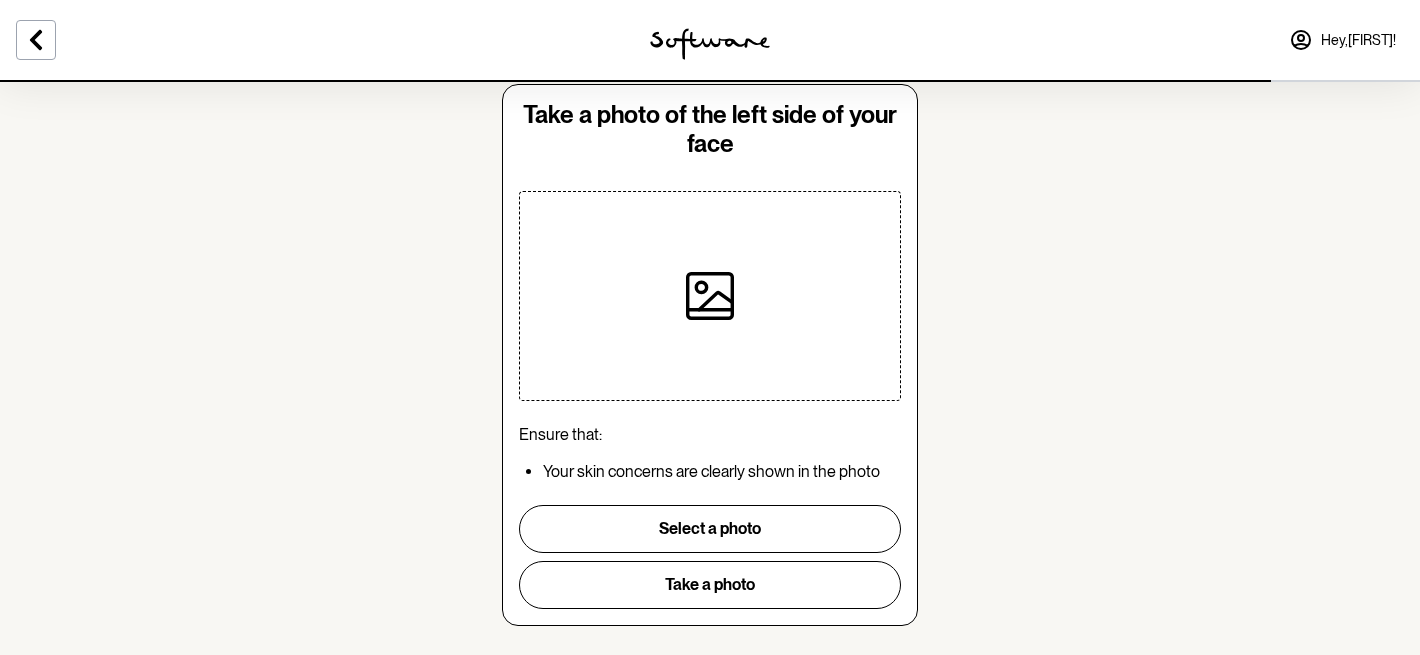 scroll, scrollTop: 95, scrollLeft: 0, axis: vertical 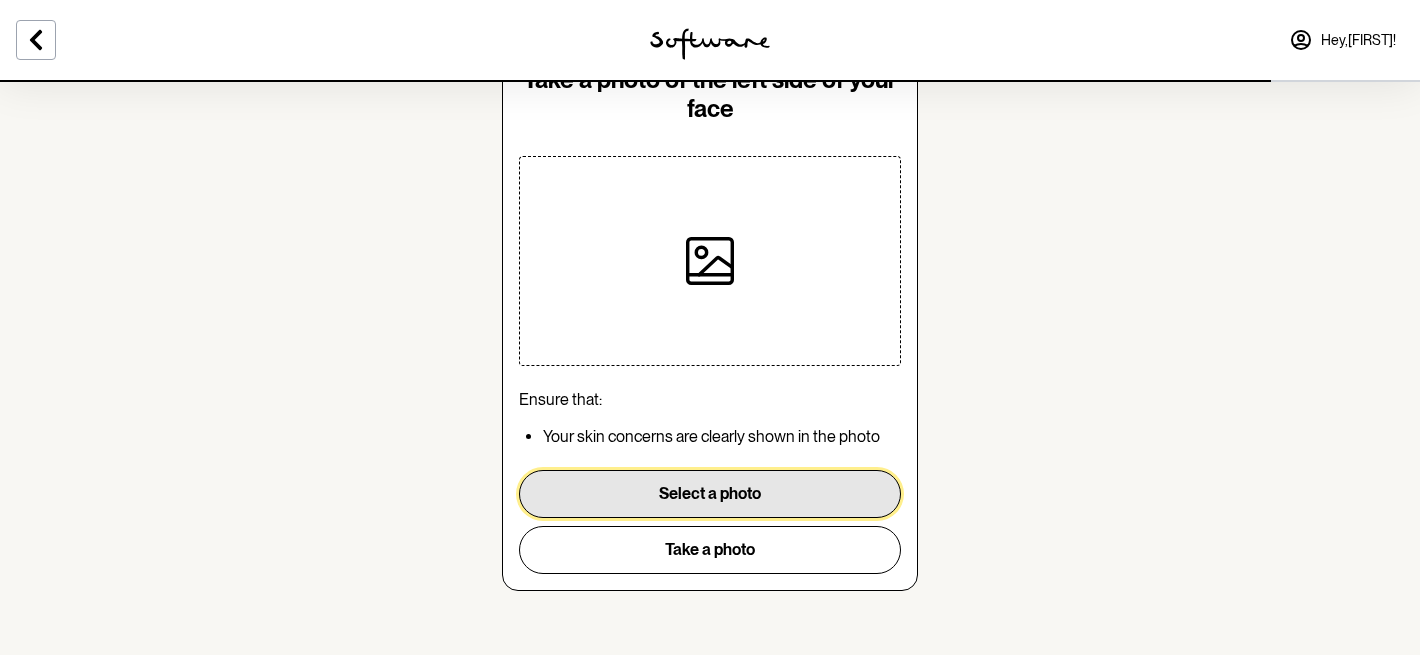 click on "Select a photo" at bounding box center (710, 494) 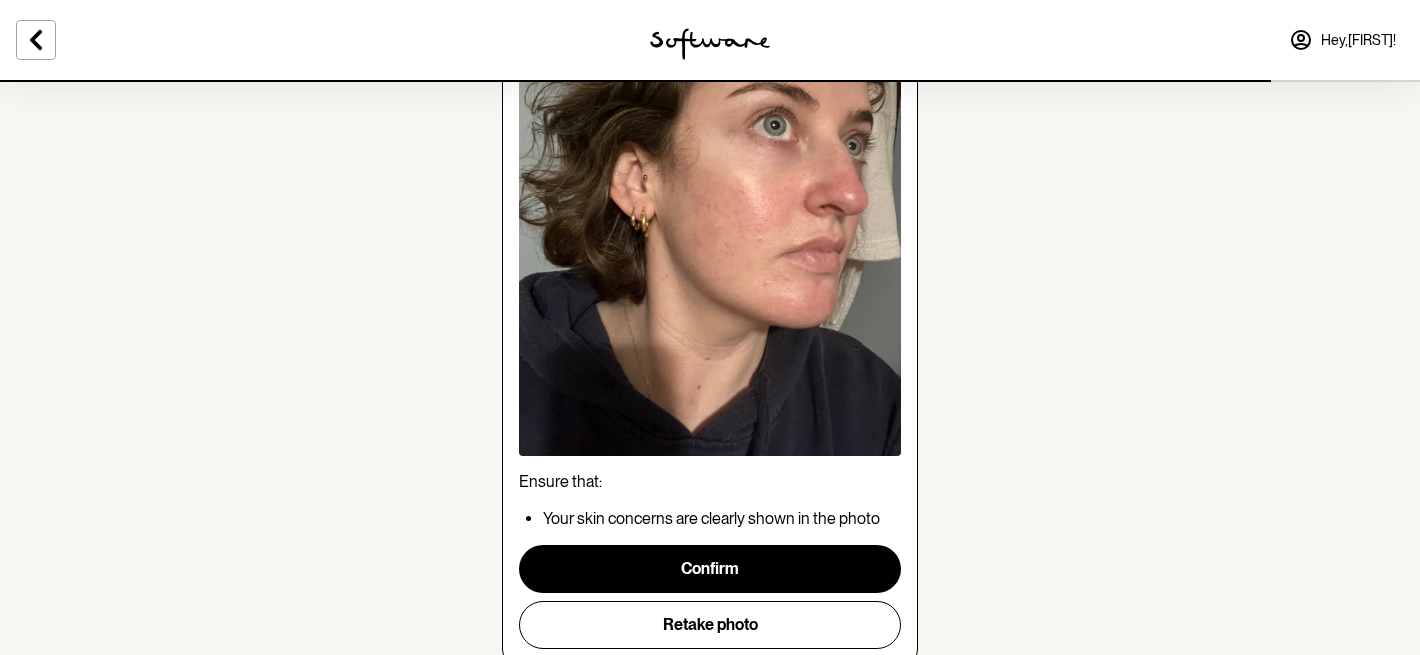 scroll, scrollTop: 260, scrollLeft: 0, axis: vertical 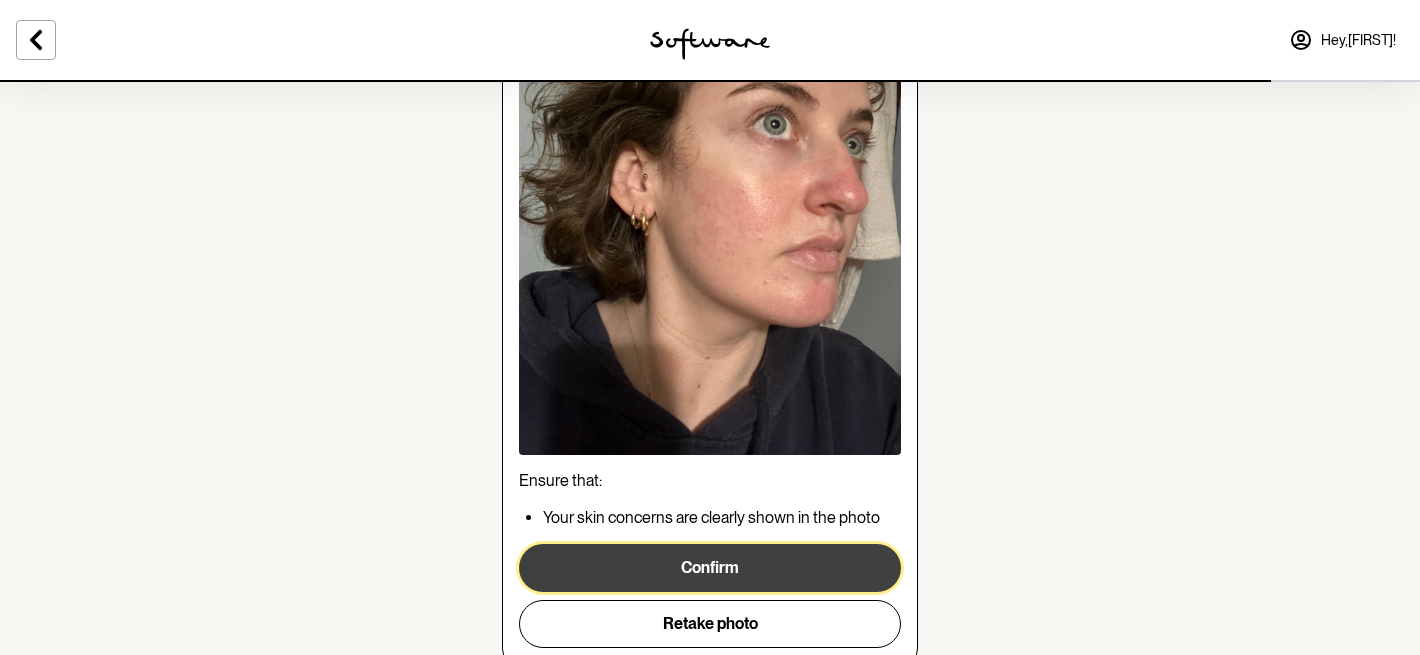 click on "Confirm" at bounding box center [710, 568] 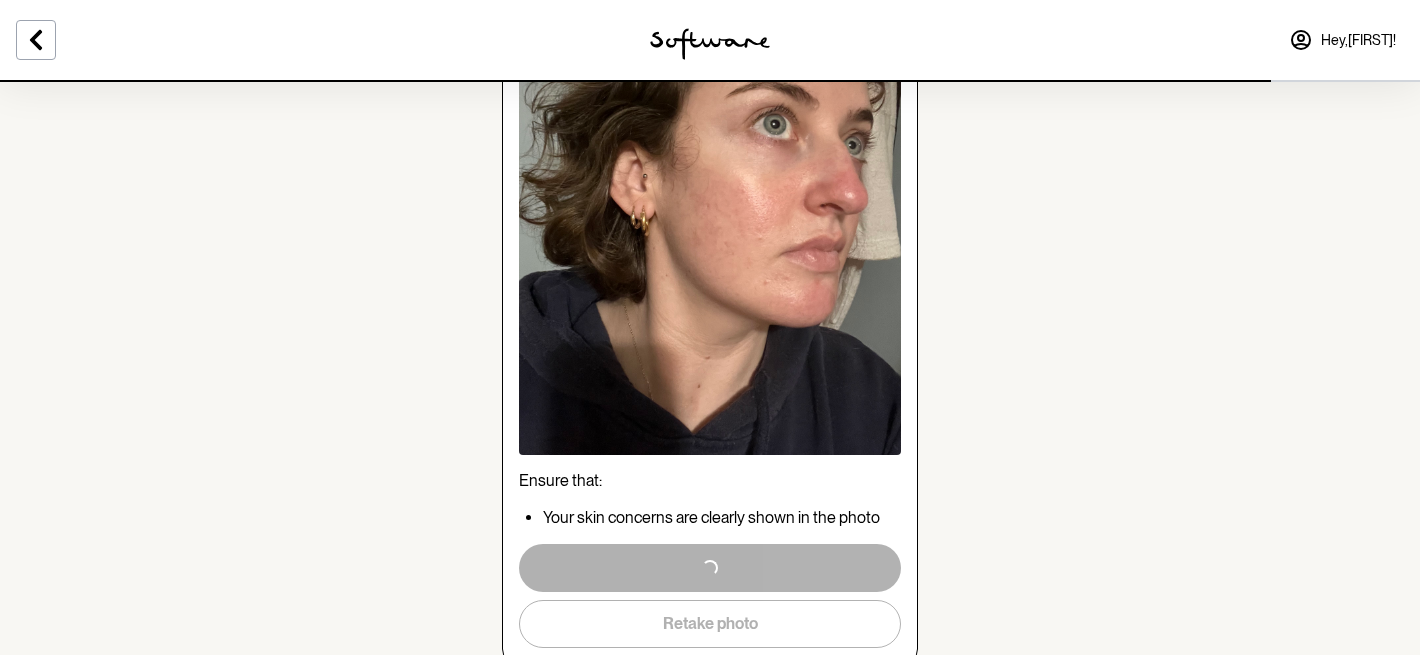 scroll, scrollTop: 0, scrollLeft: 0, axis: both 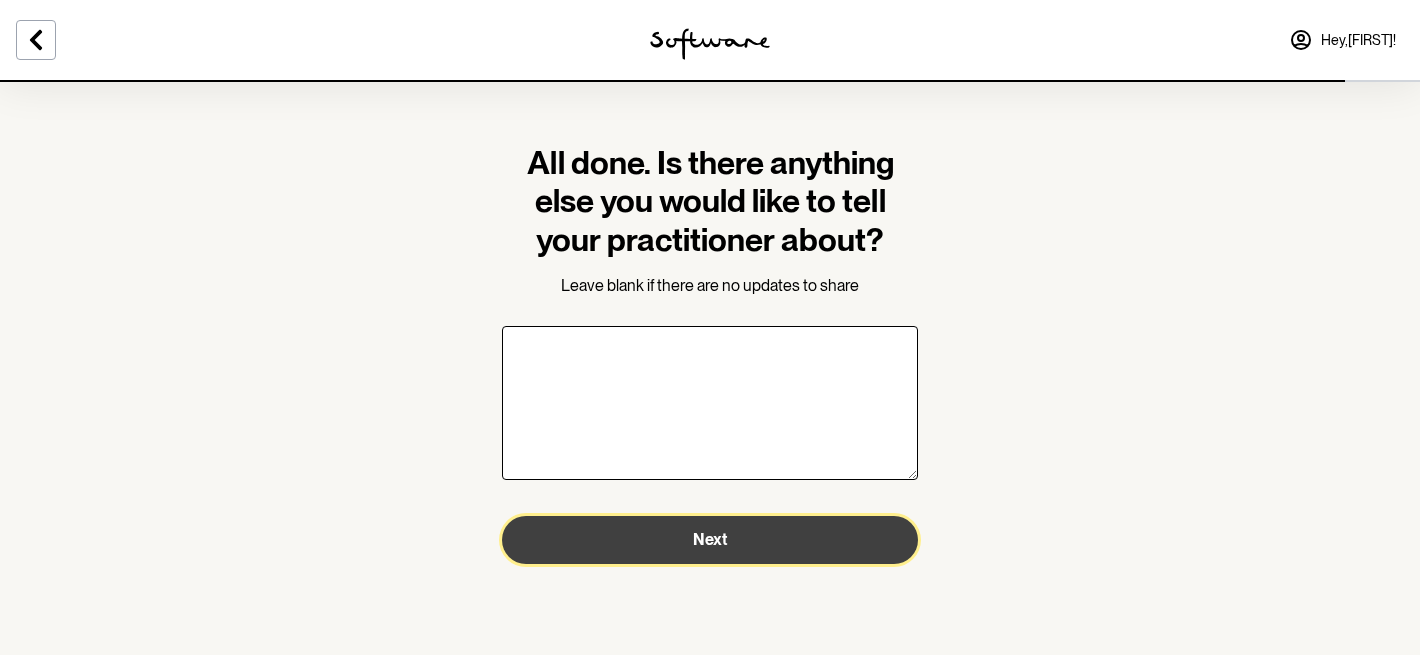 click on "Next" at bounding box center (710, 540) 